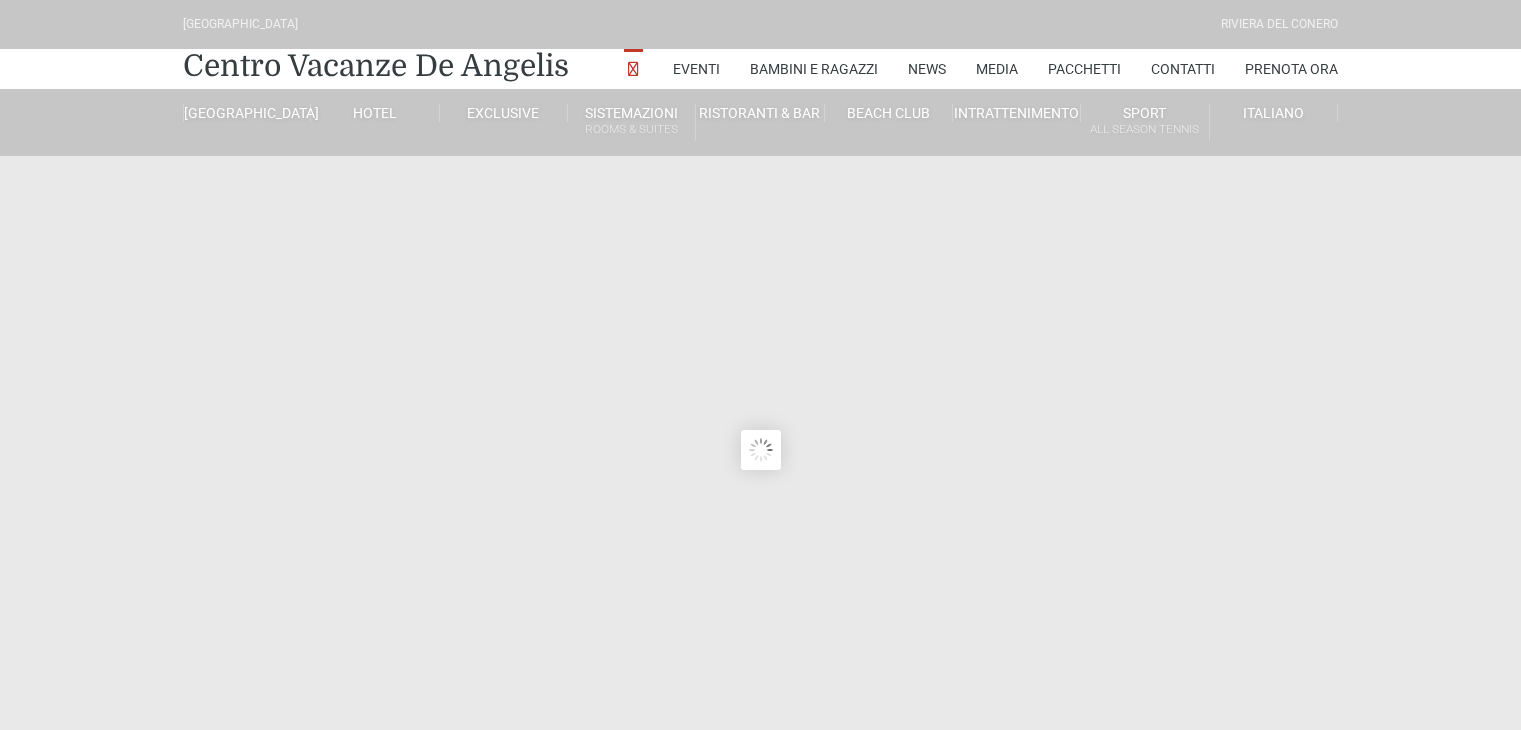 scroll, scrollTop: 0, scrollLeft: 0, axis: both 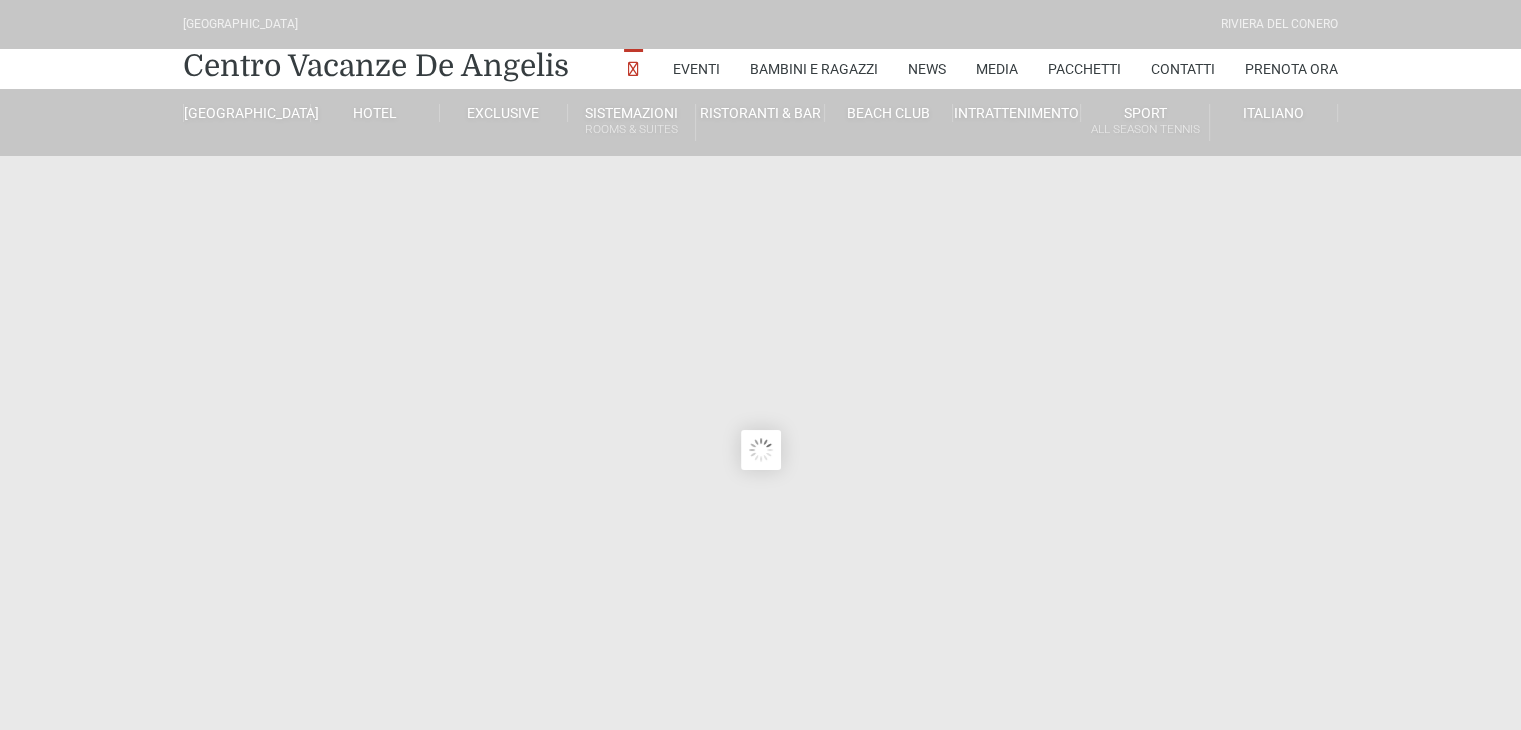 type on "[DATE]" 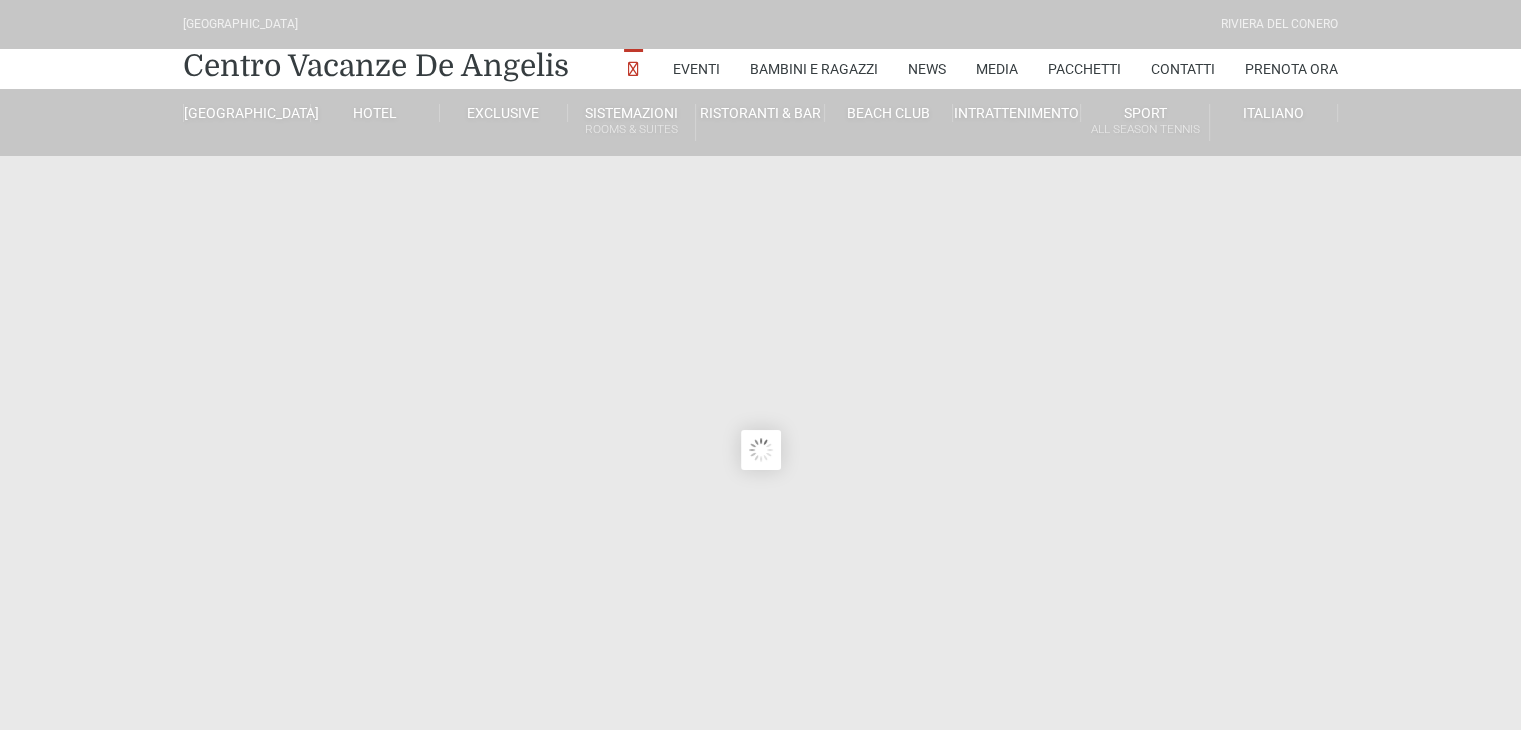 type on "[DATE]" 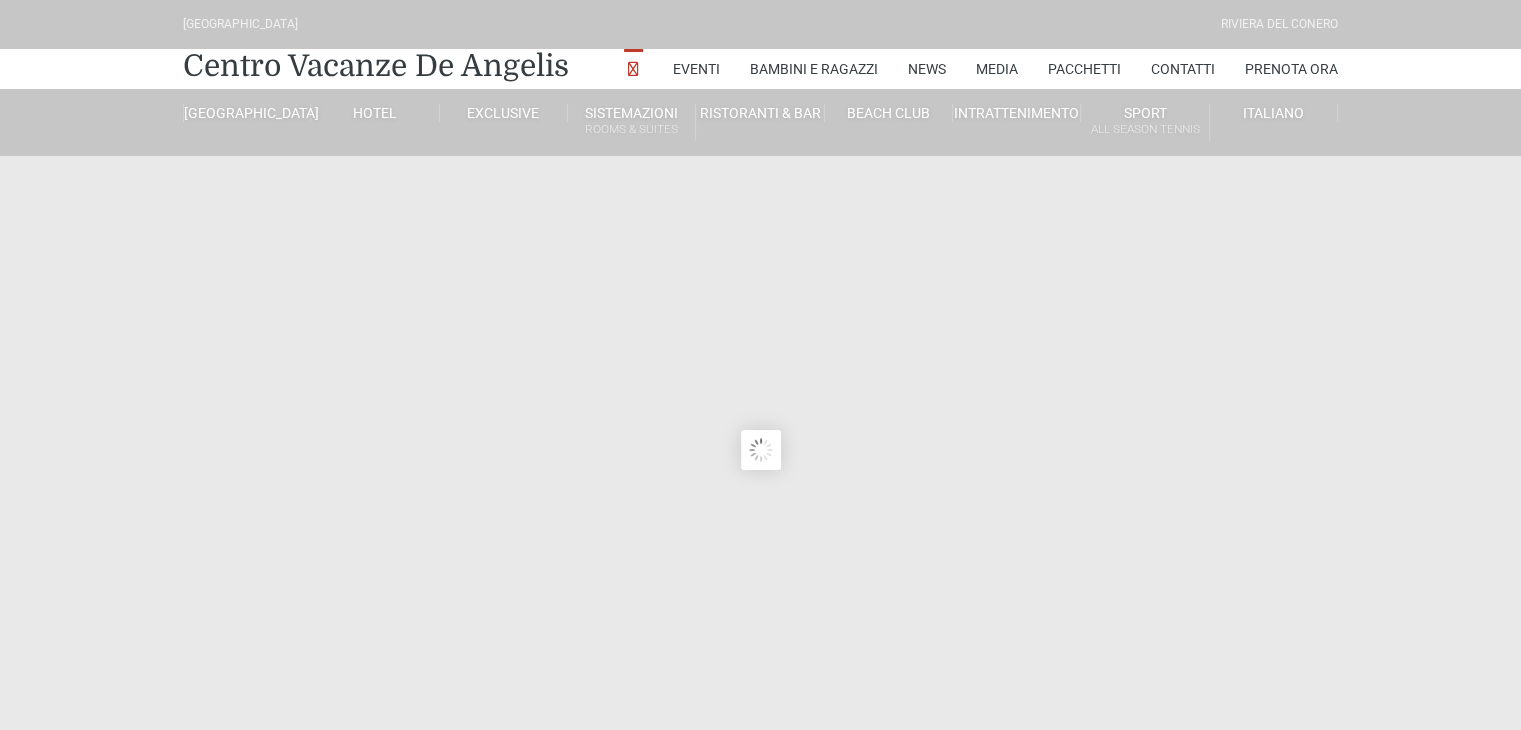scroll, scrollTop: 0, scrollLeft: 0, axis: both 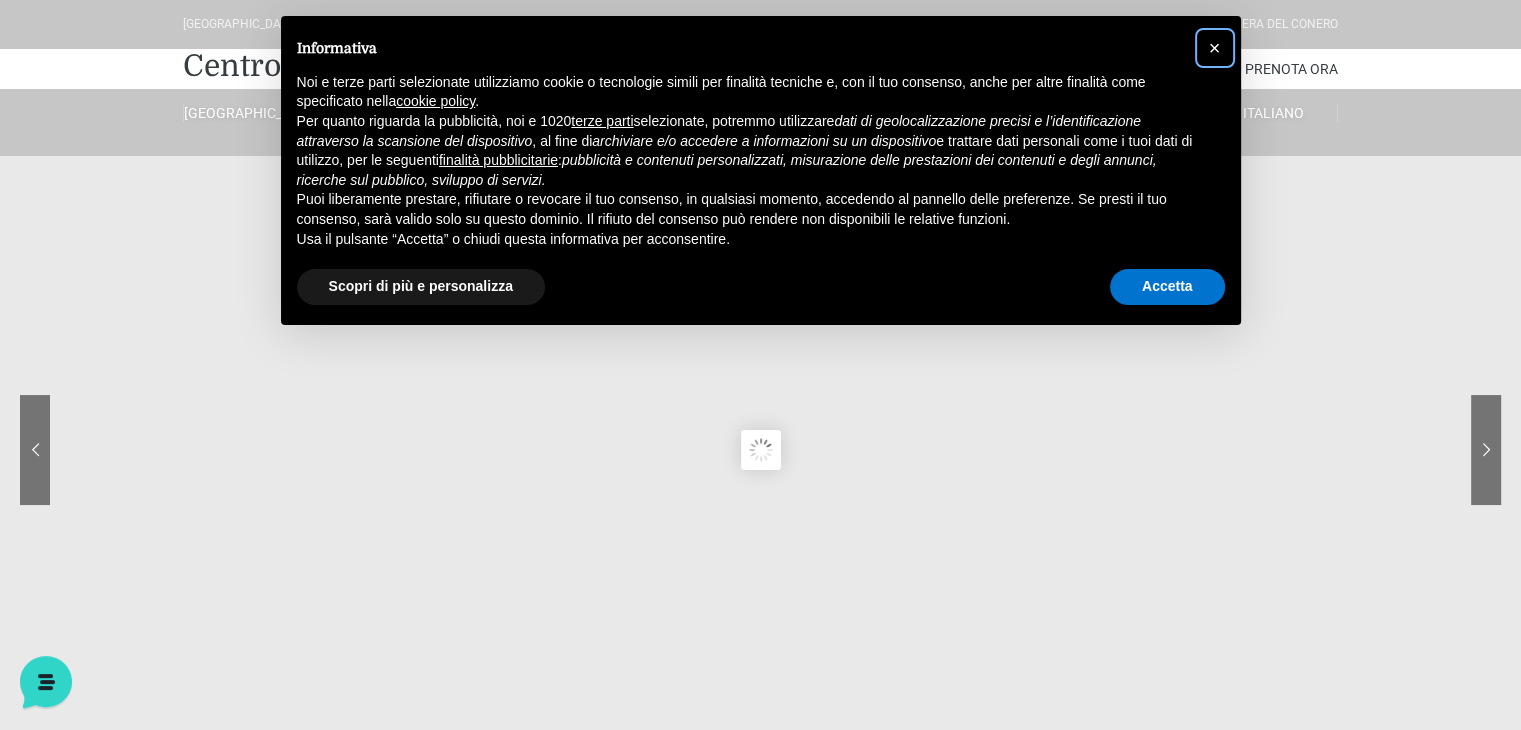 click on "×" at bounding box center [1215, 48] 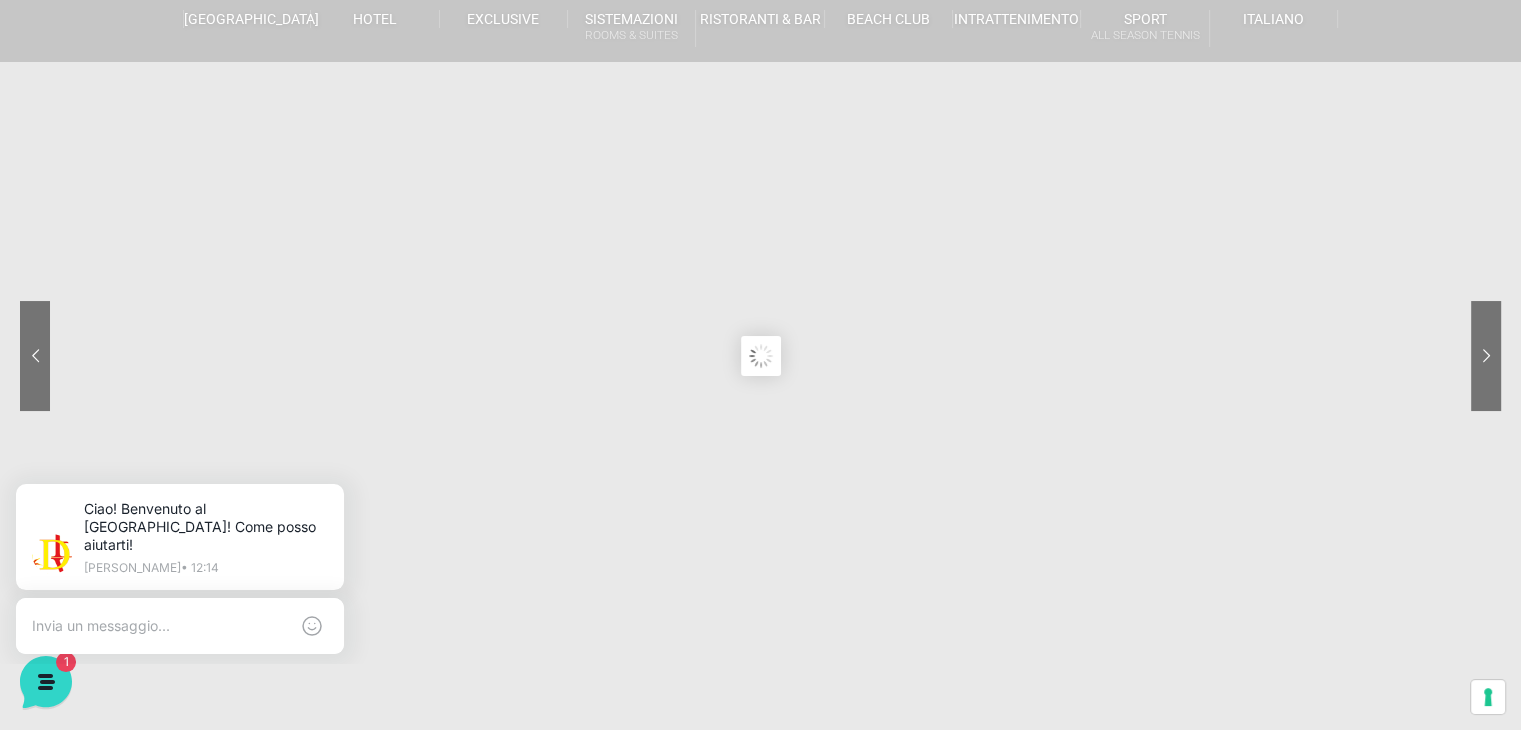 scroll, scrollTop: 0, scrollLeft: 0, axis: both 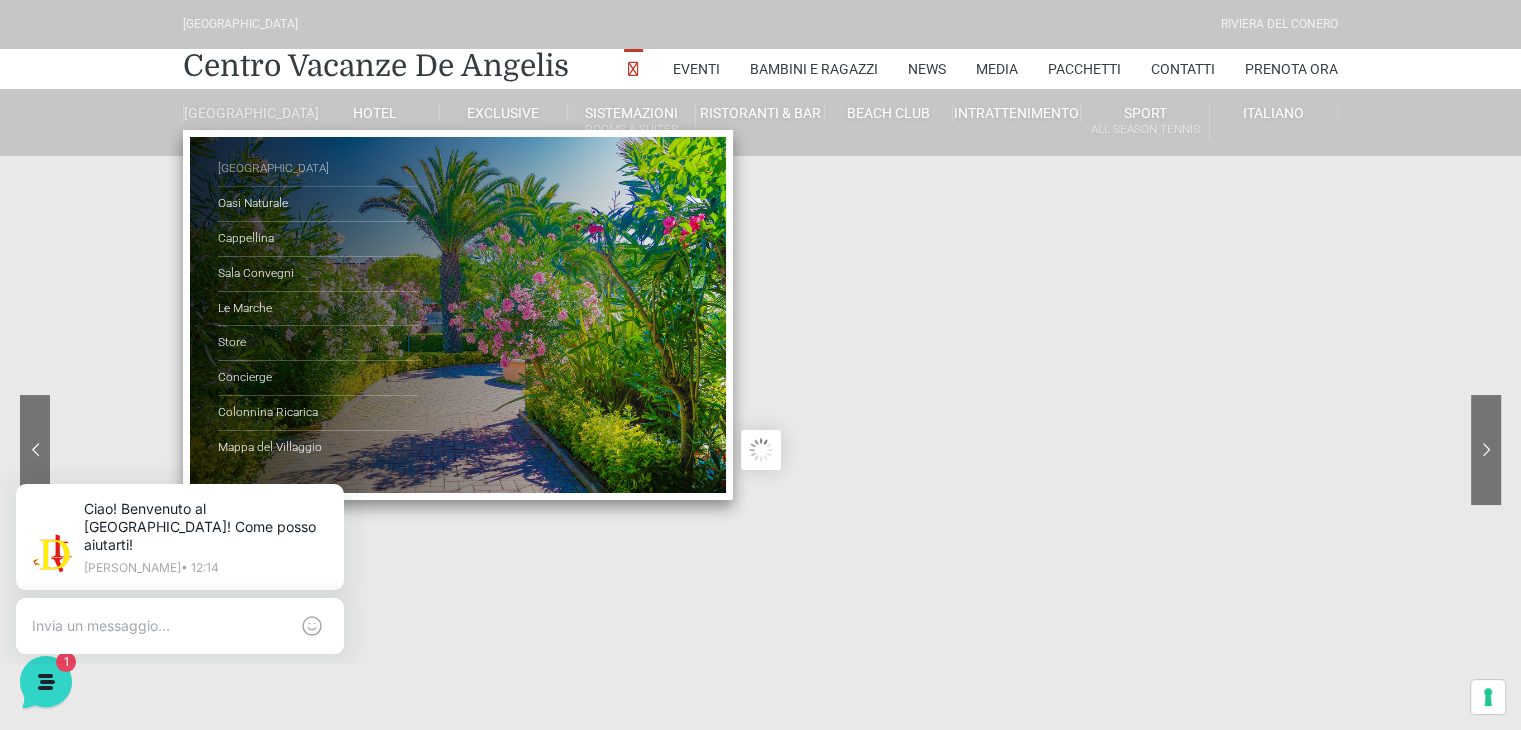 click on "[GEOGRAPHIC_DATA]" at bounding box center [318, 169] 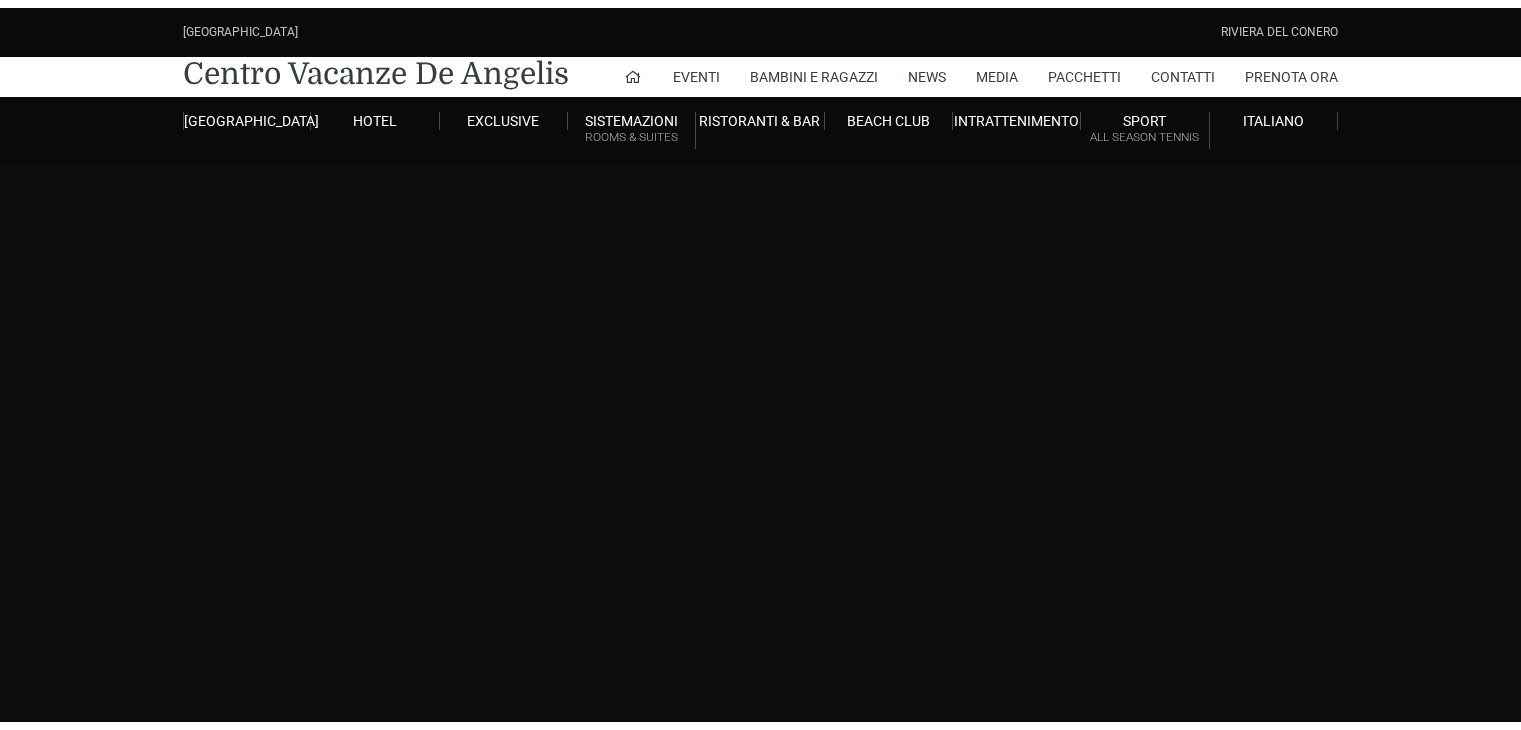 scroll, scrollTop: 0, scrollLeft: 0, axis: both 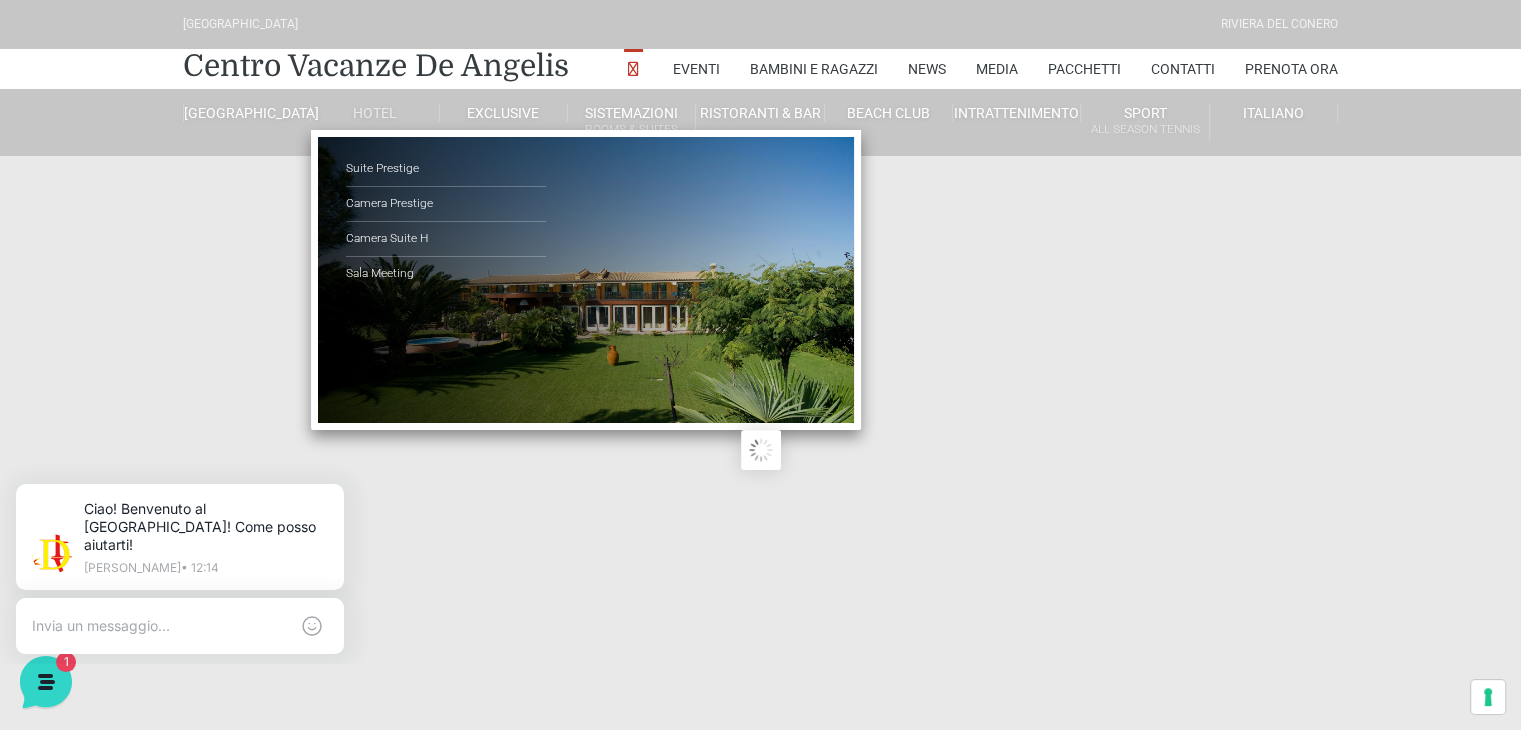 click on "Hotel" at bounding box center (375, 113) 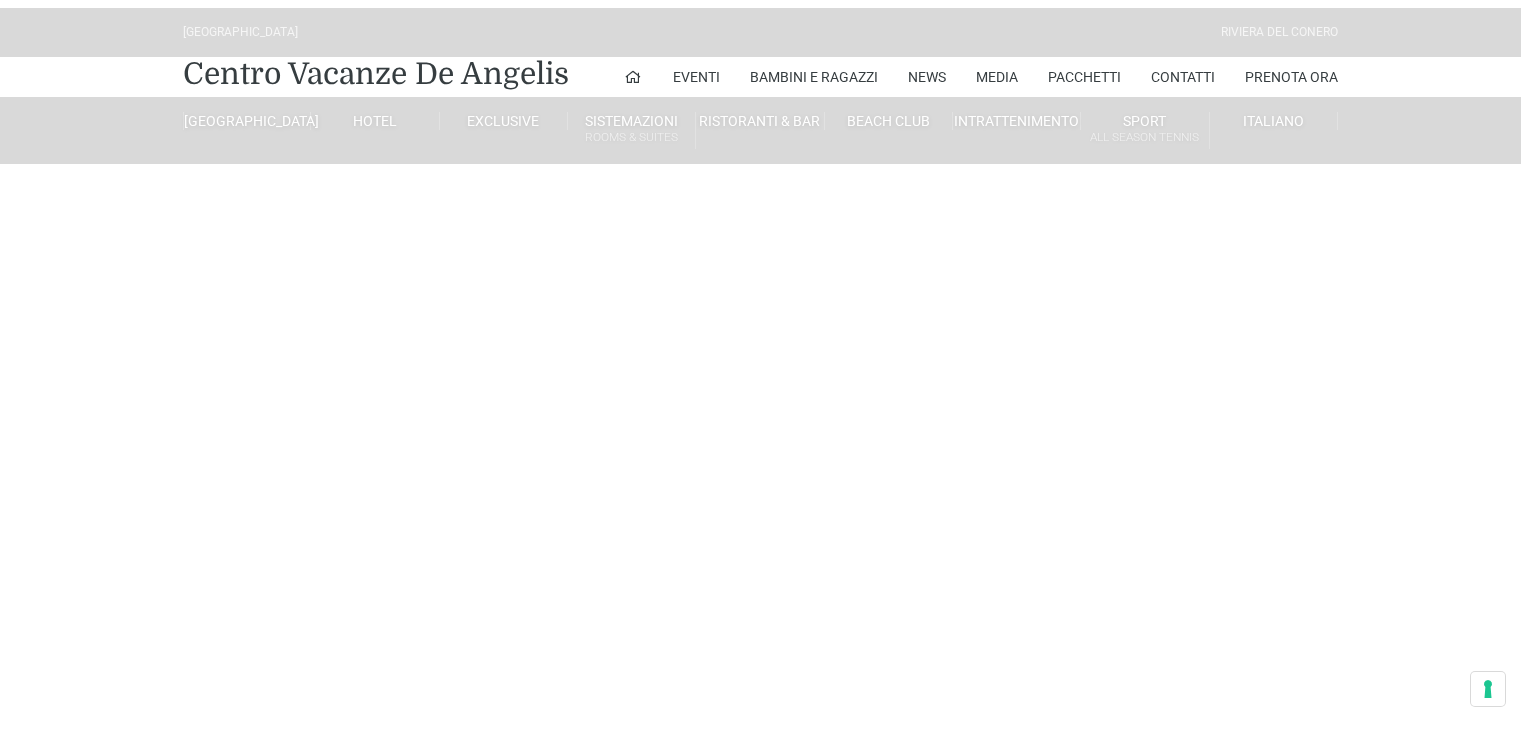 scroll, scrollTop: 0, scrollLeft: 0, axis: both 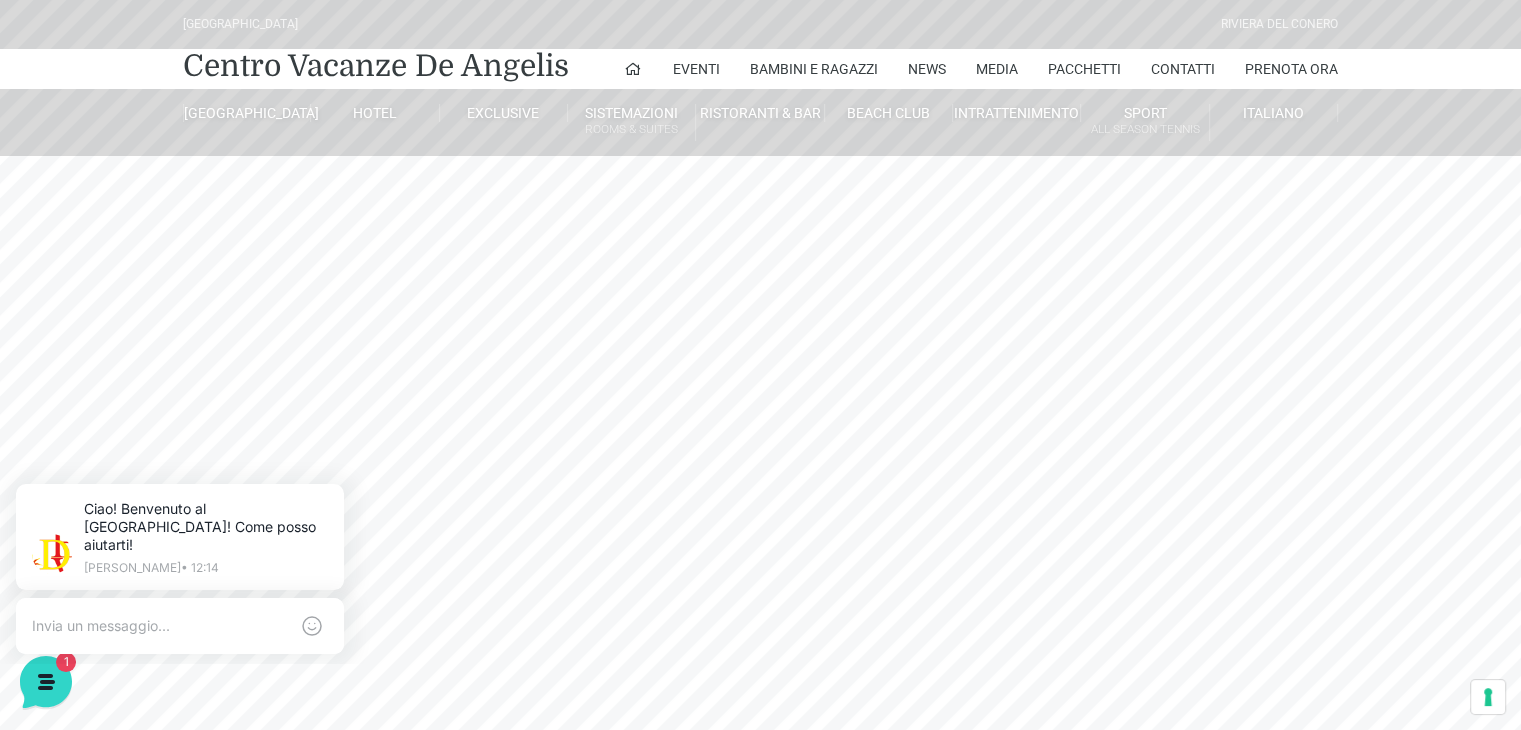 drag, startPoint x: 1061, startPoint y: 429, endPoint x: 776, endPoint y: 418, distance: 285.2122 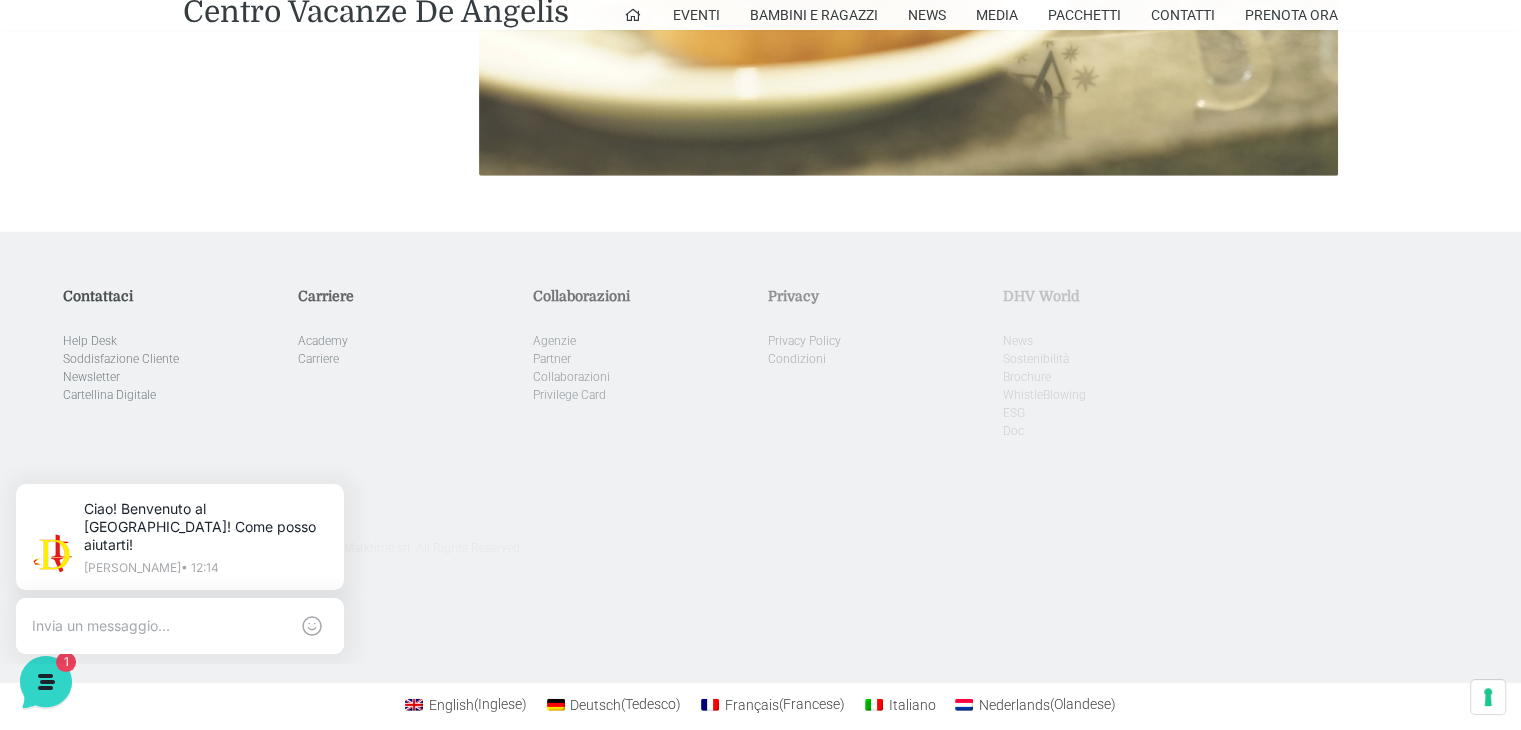 scroll, scrollTop: 5856, scrollLeft: 0, axis: vertical 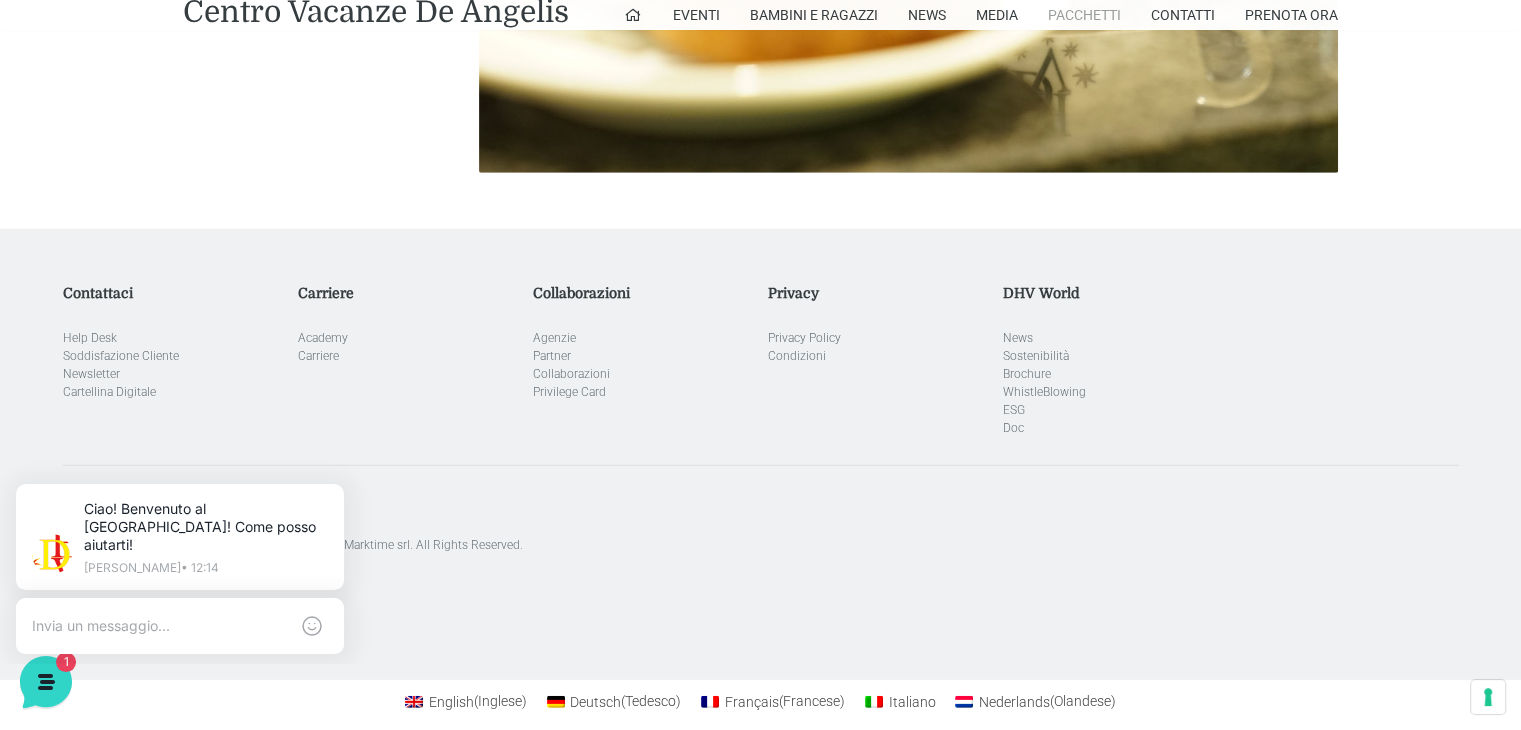 click on "Pacchetti" at bounding box center (1084, 15) 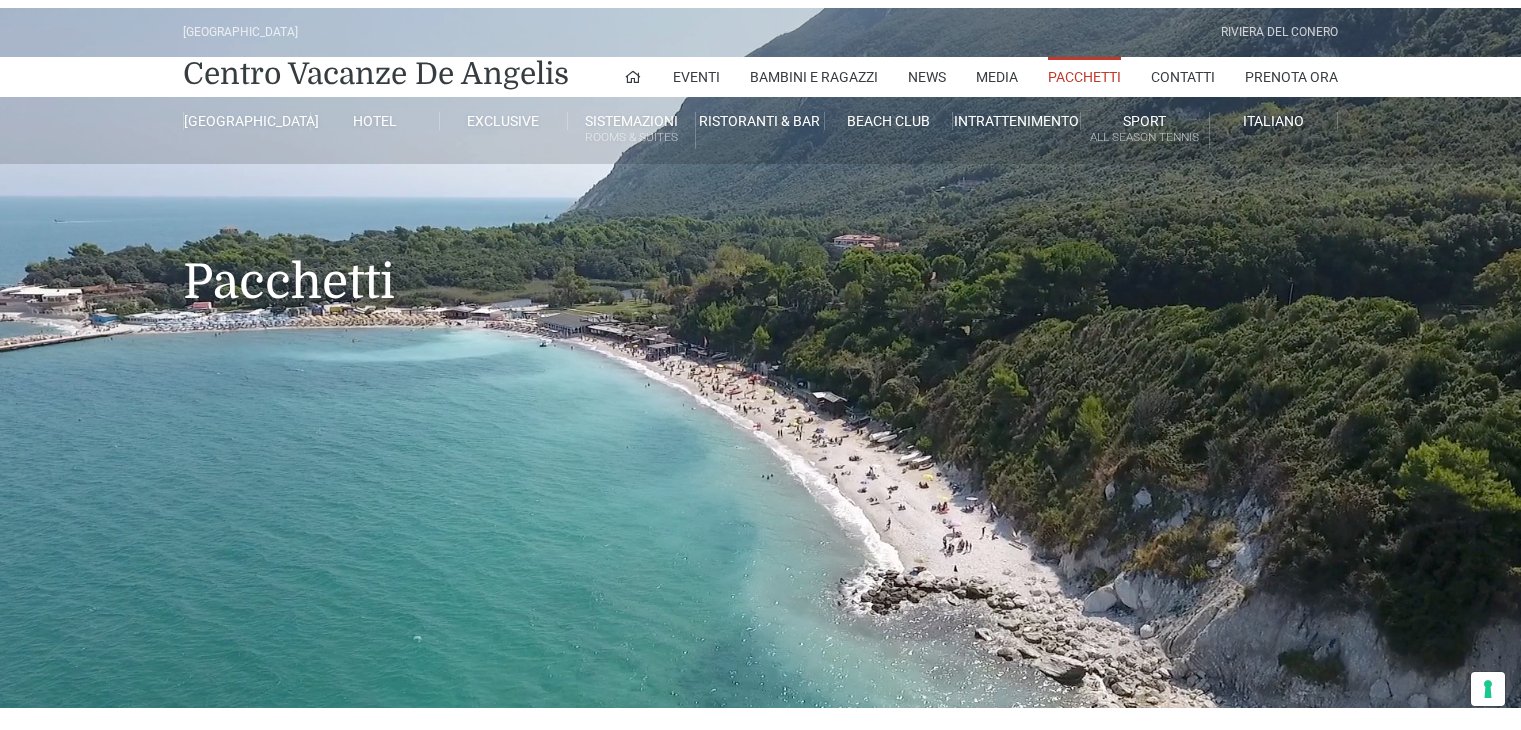 scroll, scrollTop: 0, scrollLeft: 0, axis: both 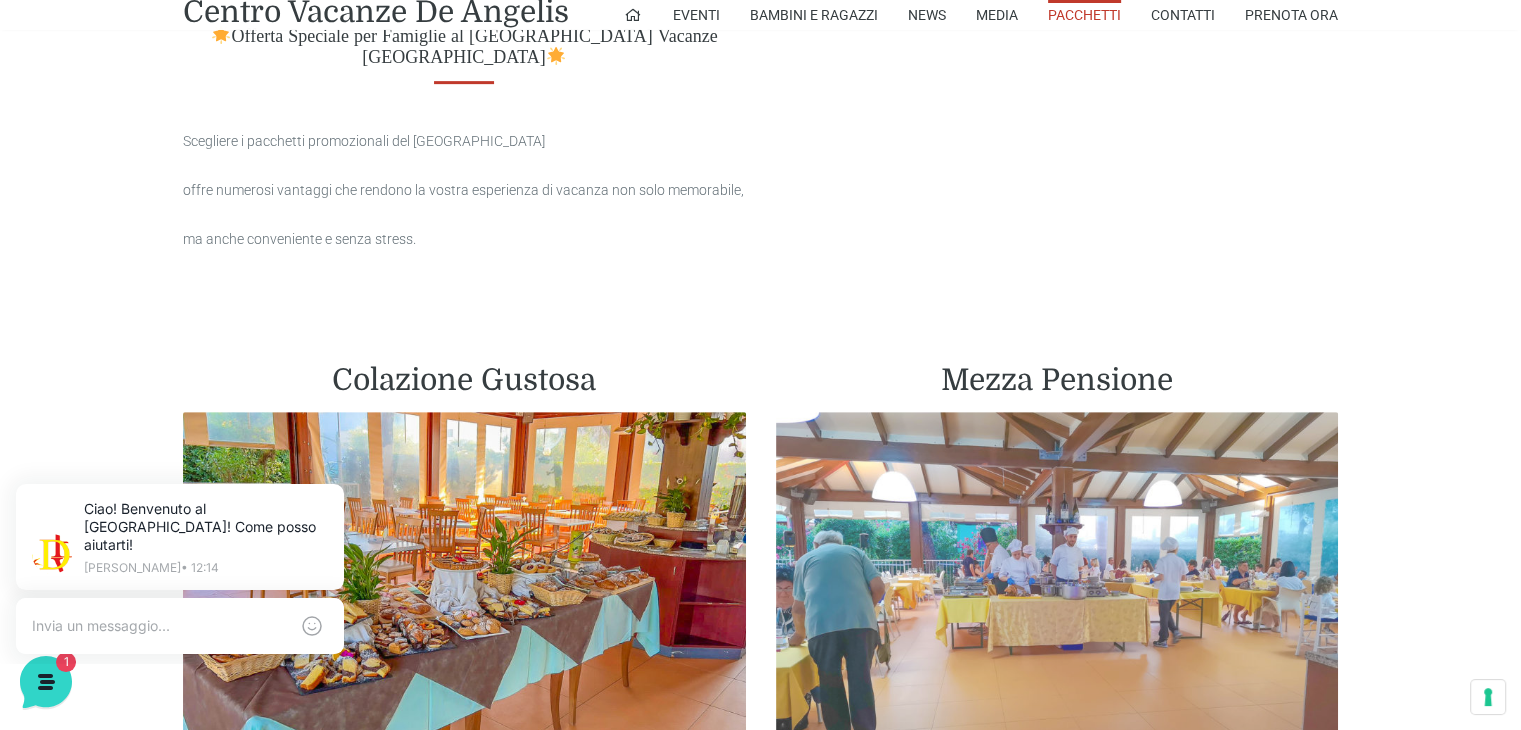 click at bounding box center (1057, 588) 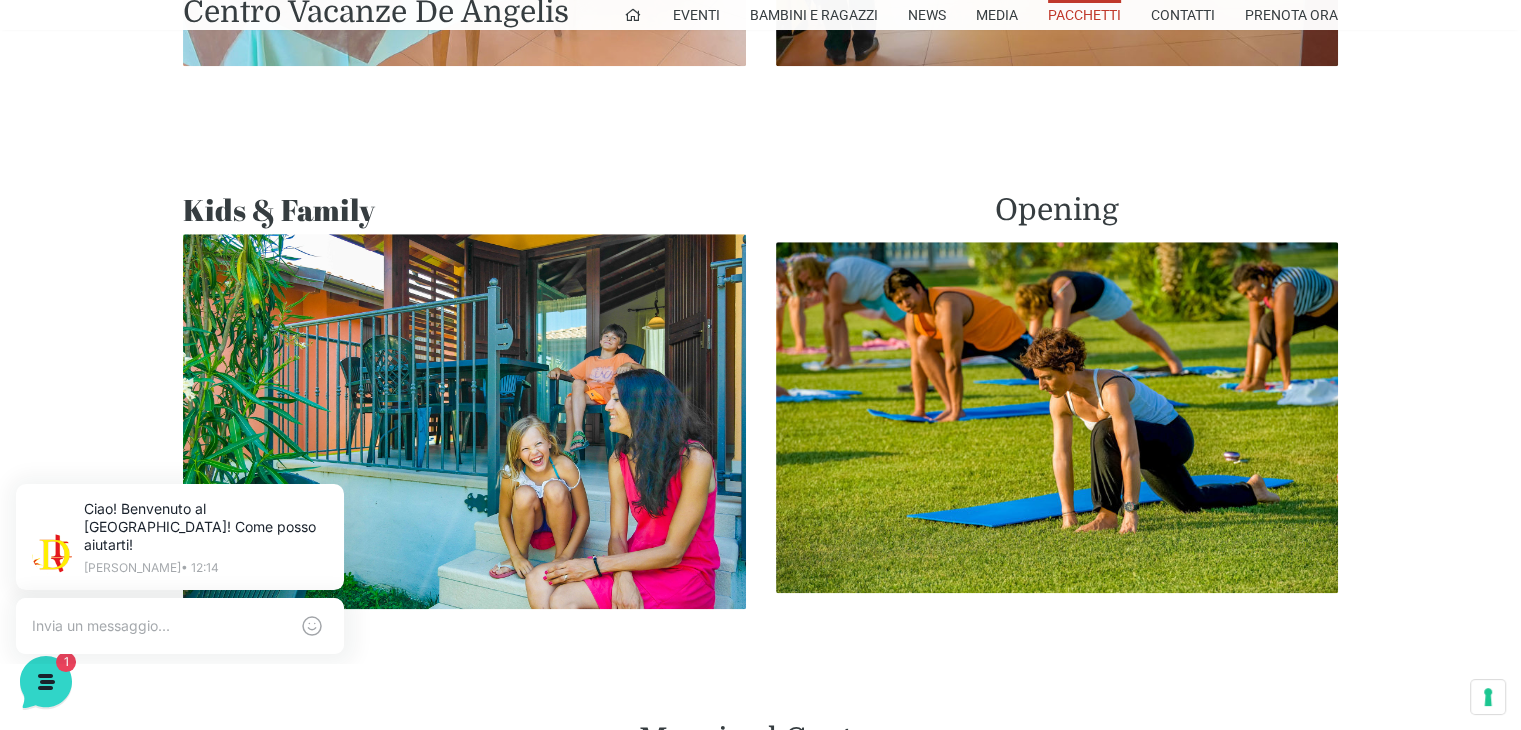 scroll, scrollTop: 1600, scrollLeft: 0, axis: vertical 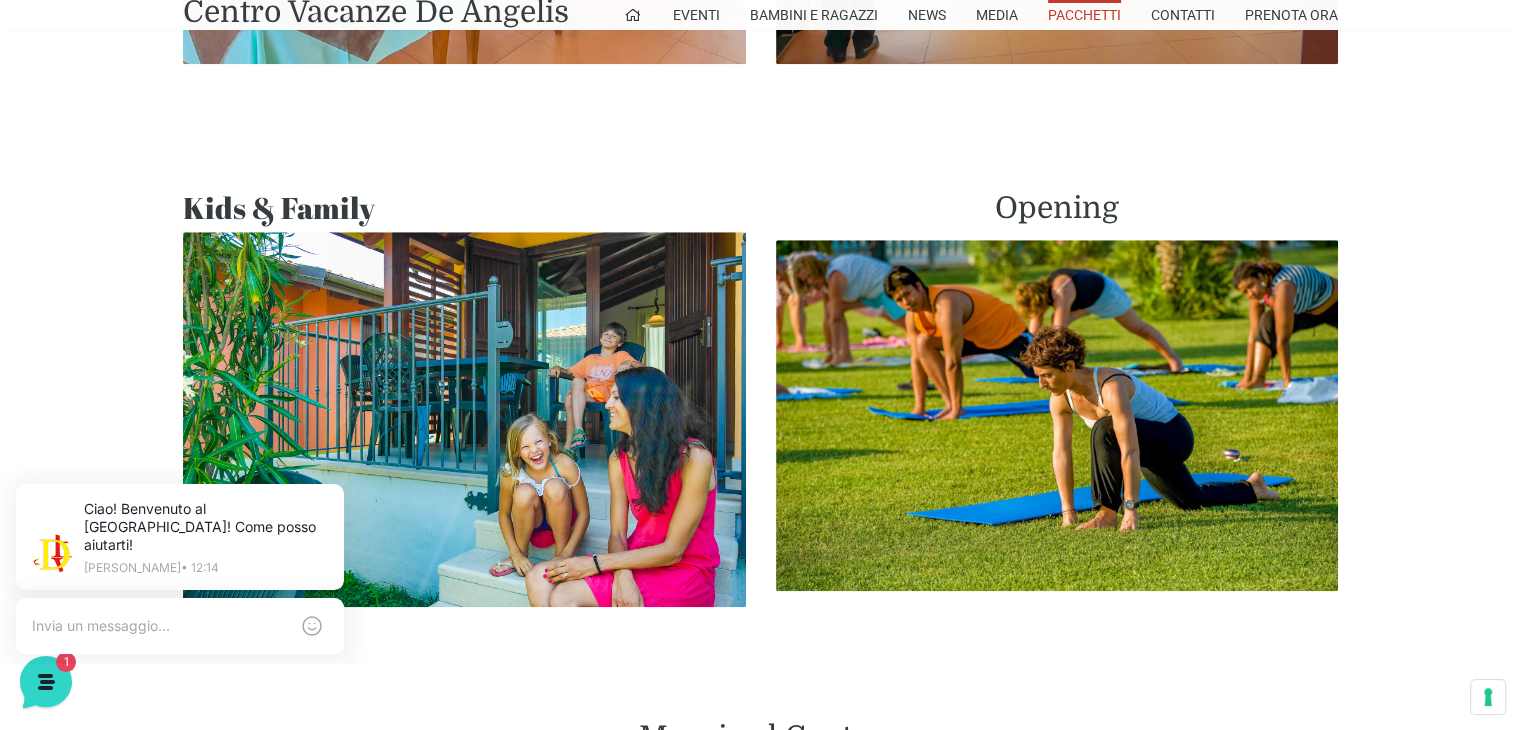 click at bounding box center [464, 419] 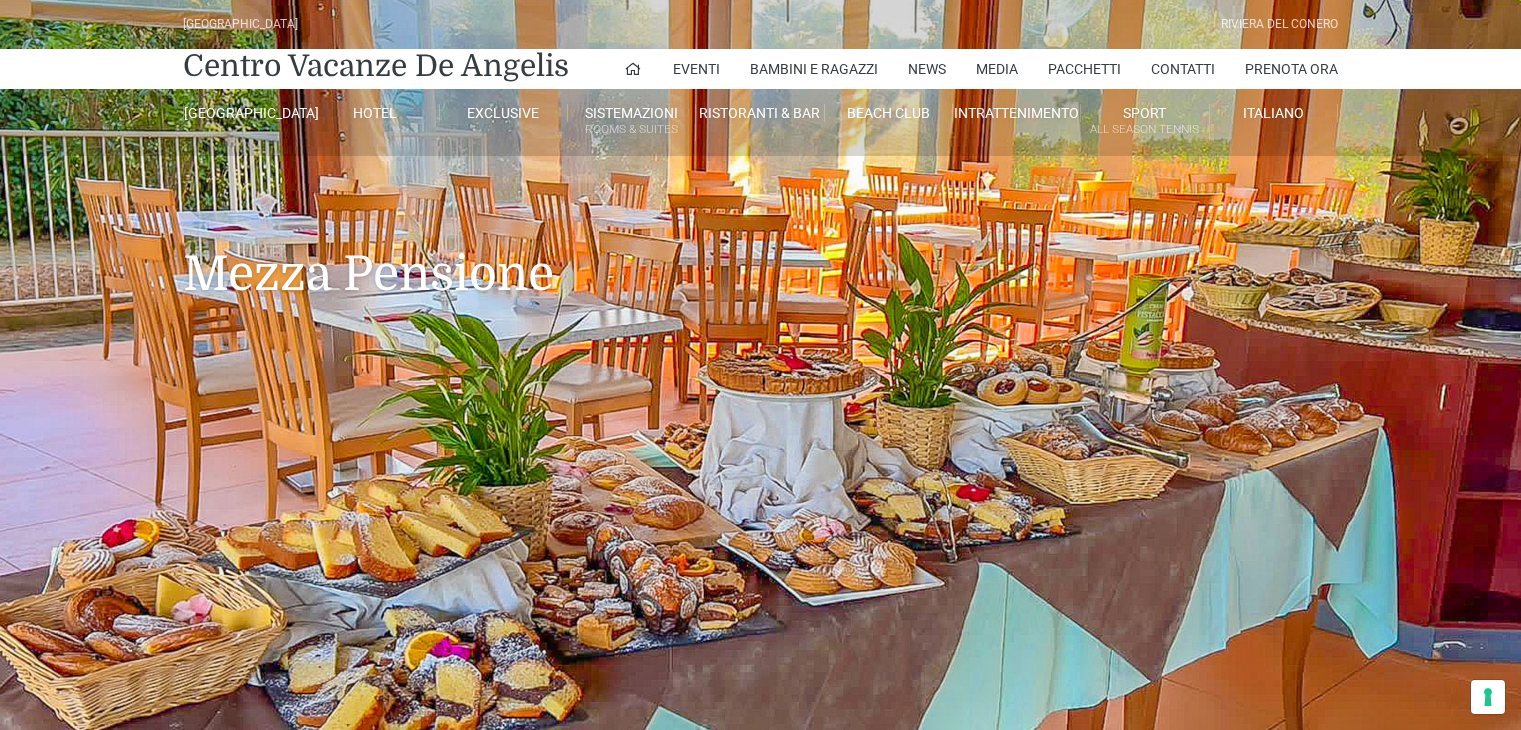 scroll, scrollTop: 0, scrollLeft: 0, axis: both 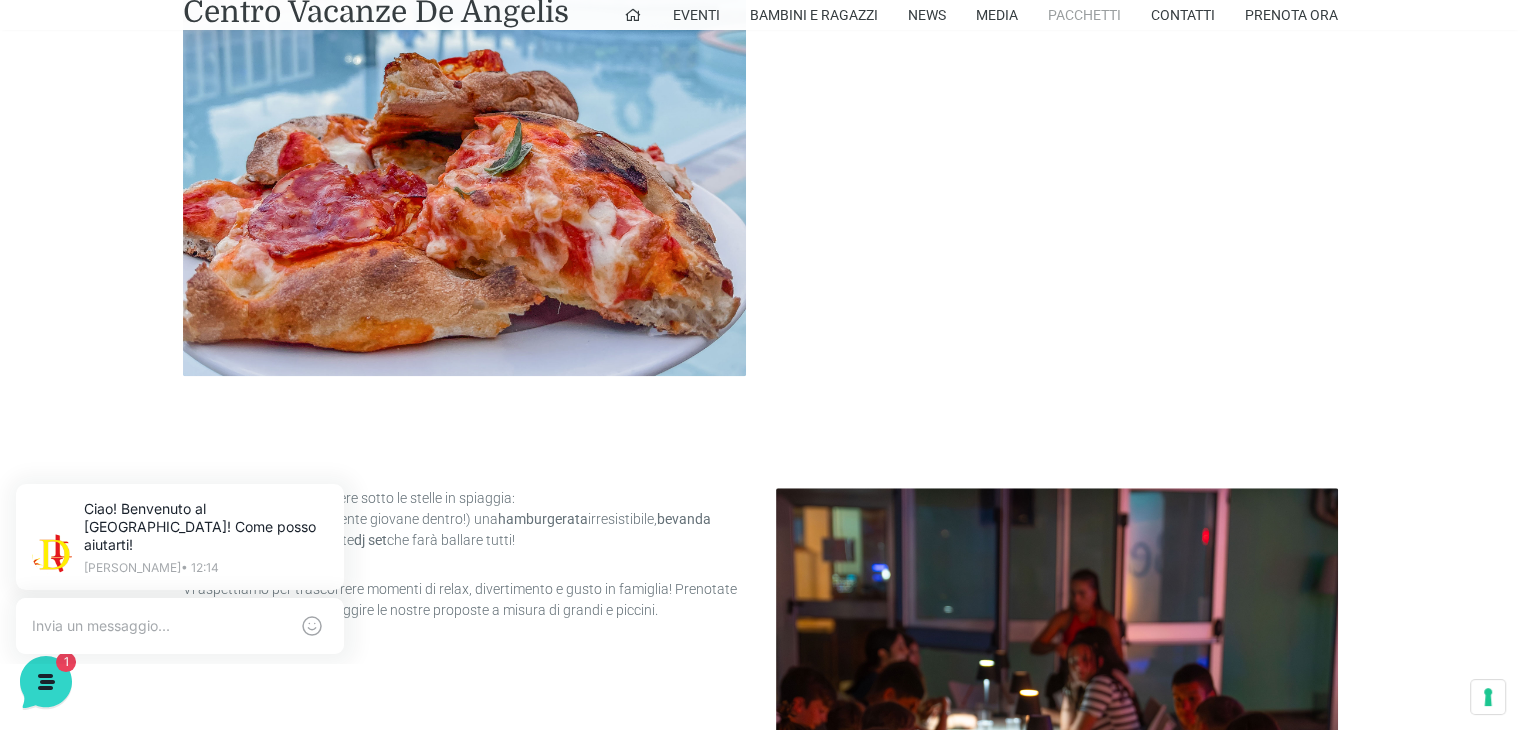 click on "Pacchetti" at bounding box center (1084, 15) 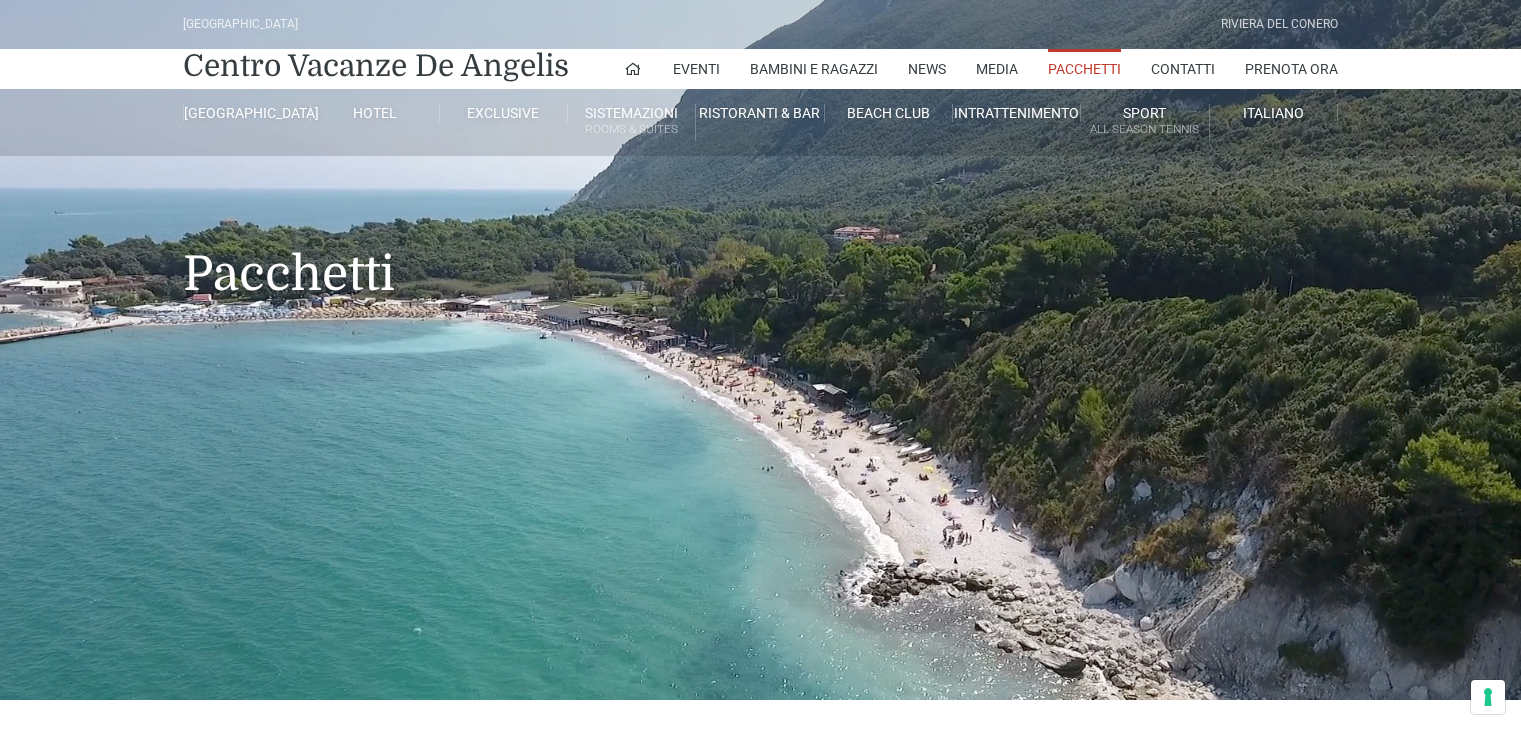 scroll, scrollTop: 0, scrollLeft: 0, axis: both 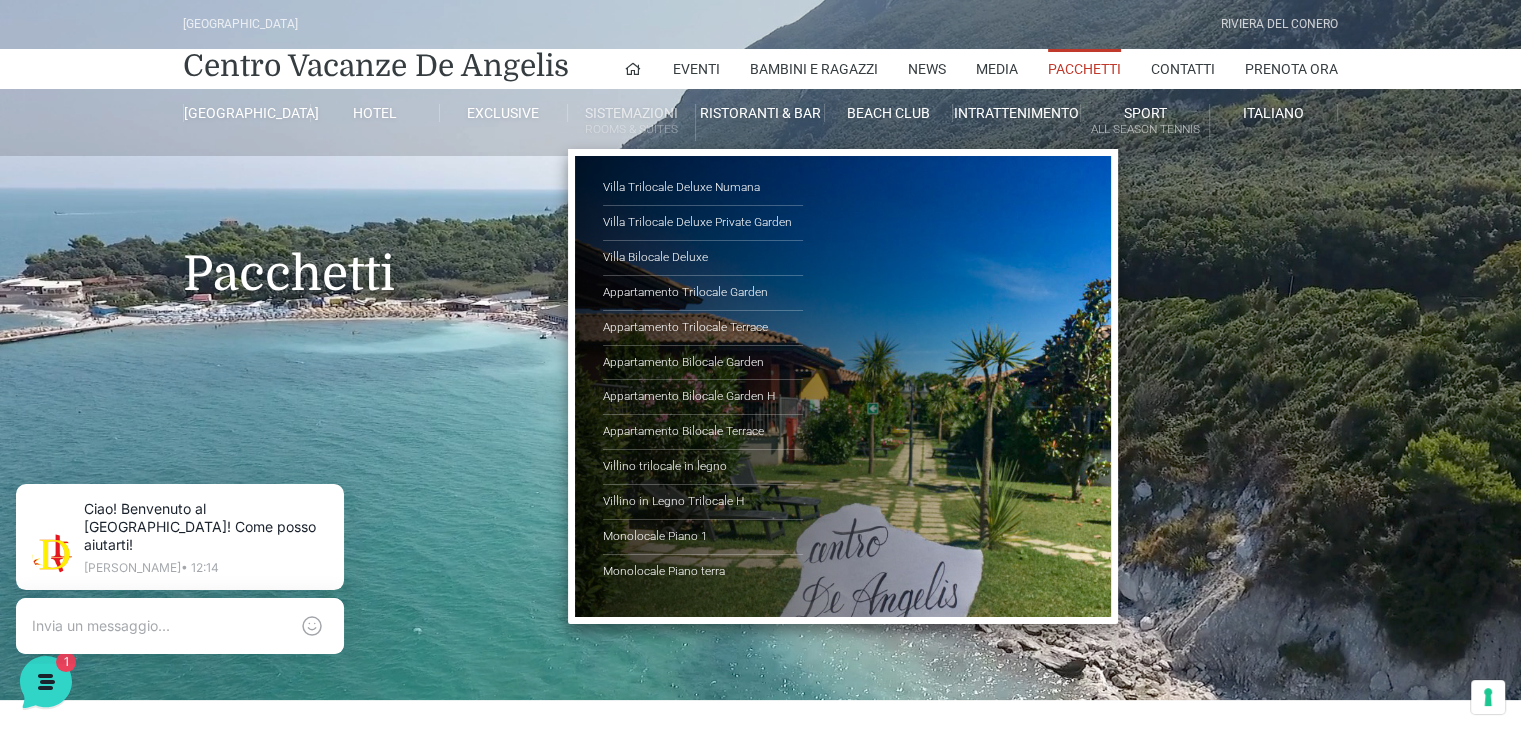 click on "Rooms & Suites" at bounding box center [631, 129] 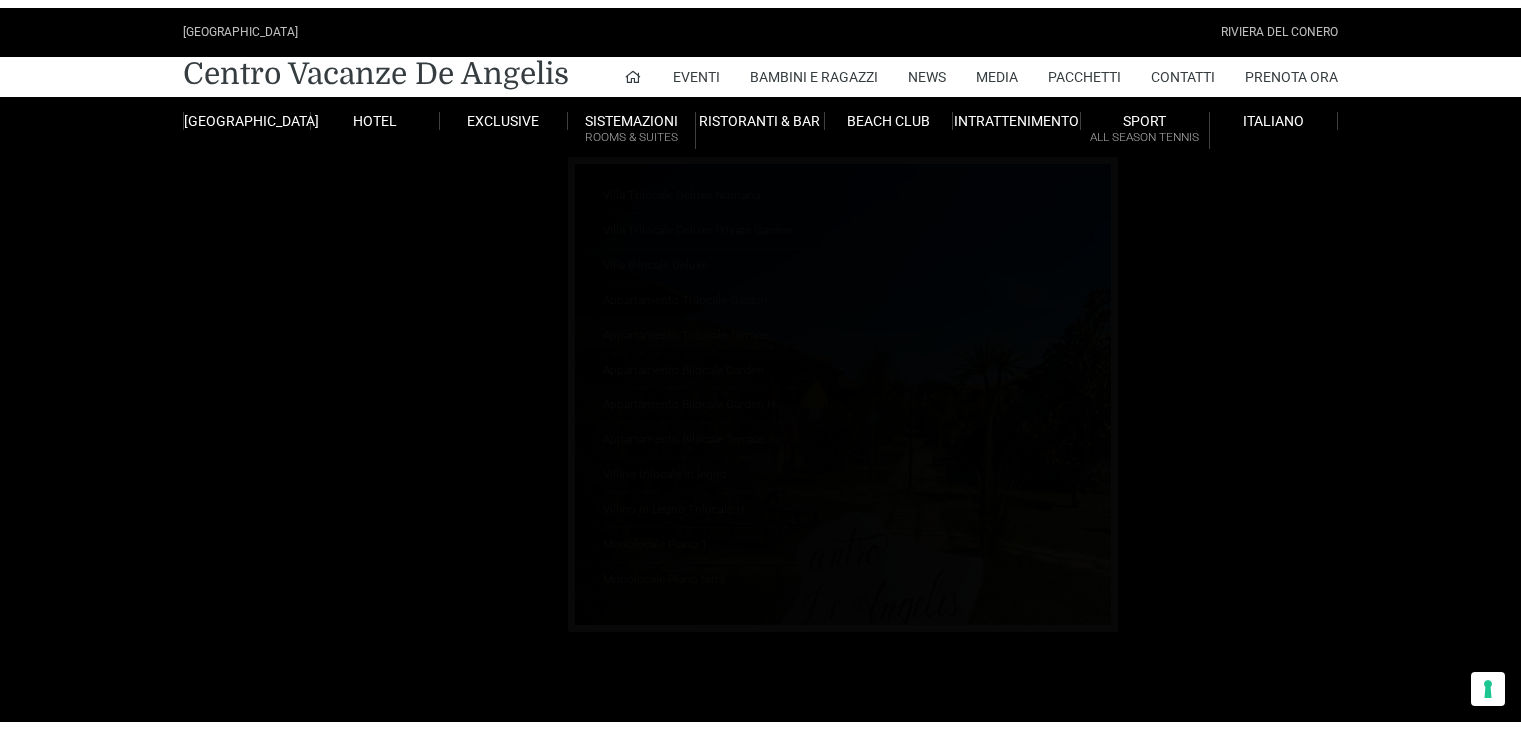 scroll, scrollTop: 0, scrollLeft: 0, axis: both 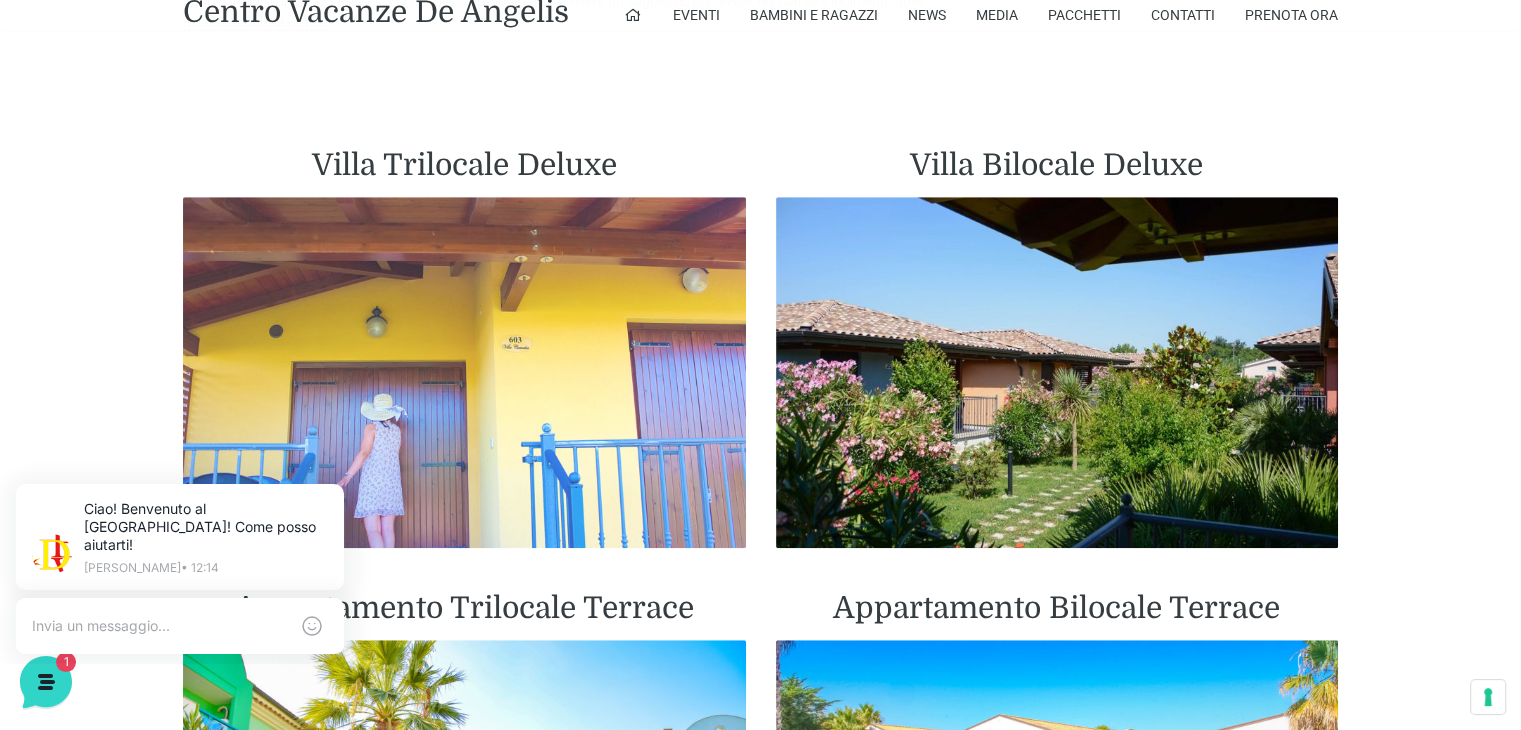 click at bounding box center [464, 373] 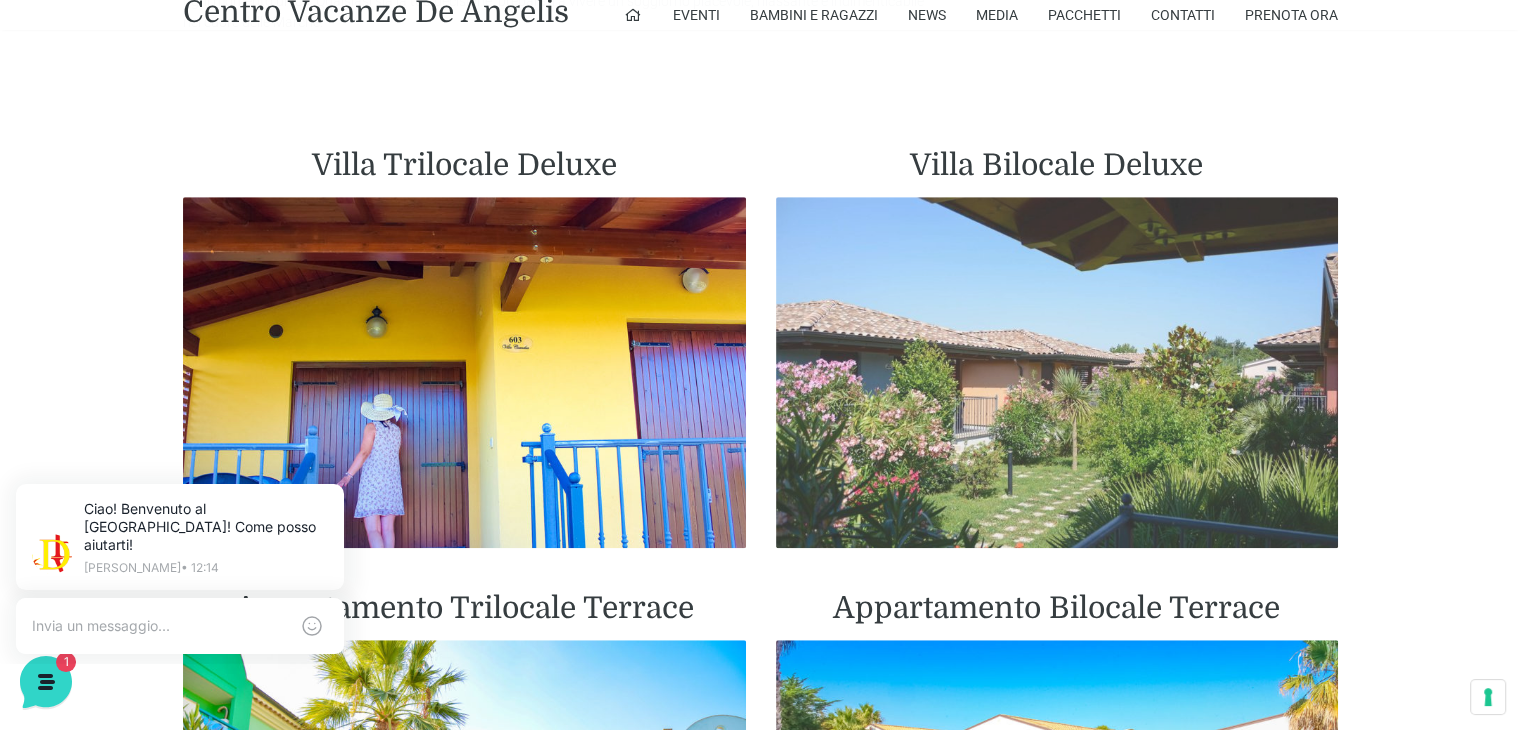 click at bounding box center [1057, 373] 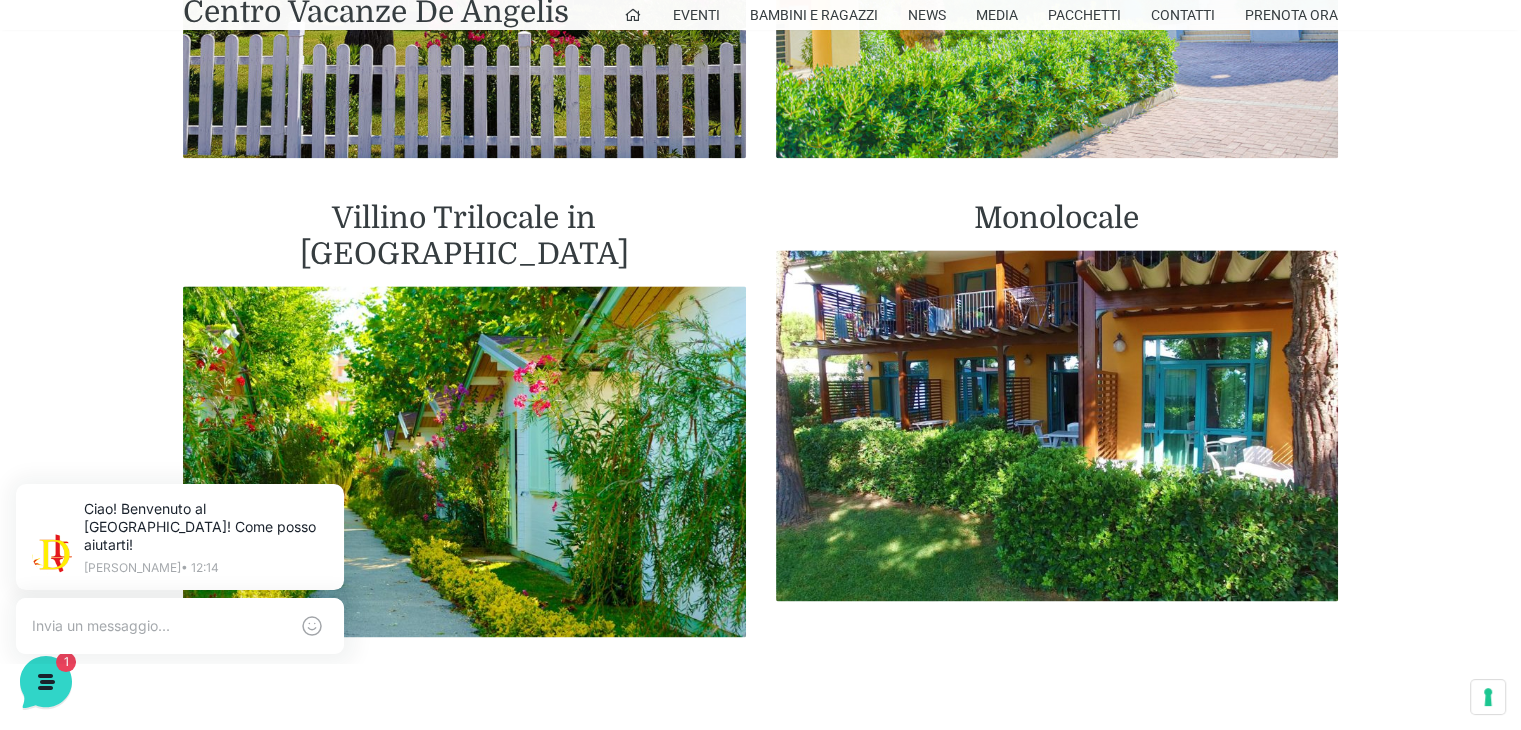 scroll, scrollTop: 2700, scrollLeft: 0, axis: vertical 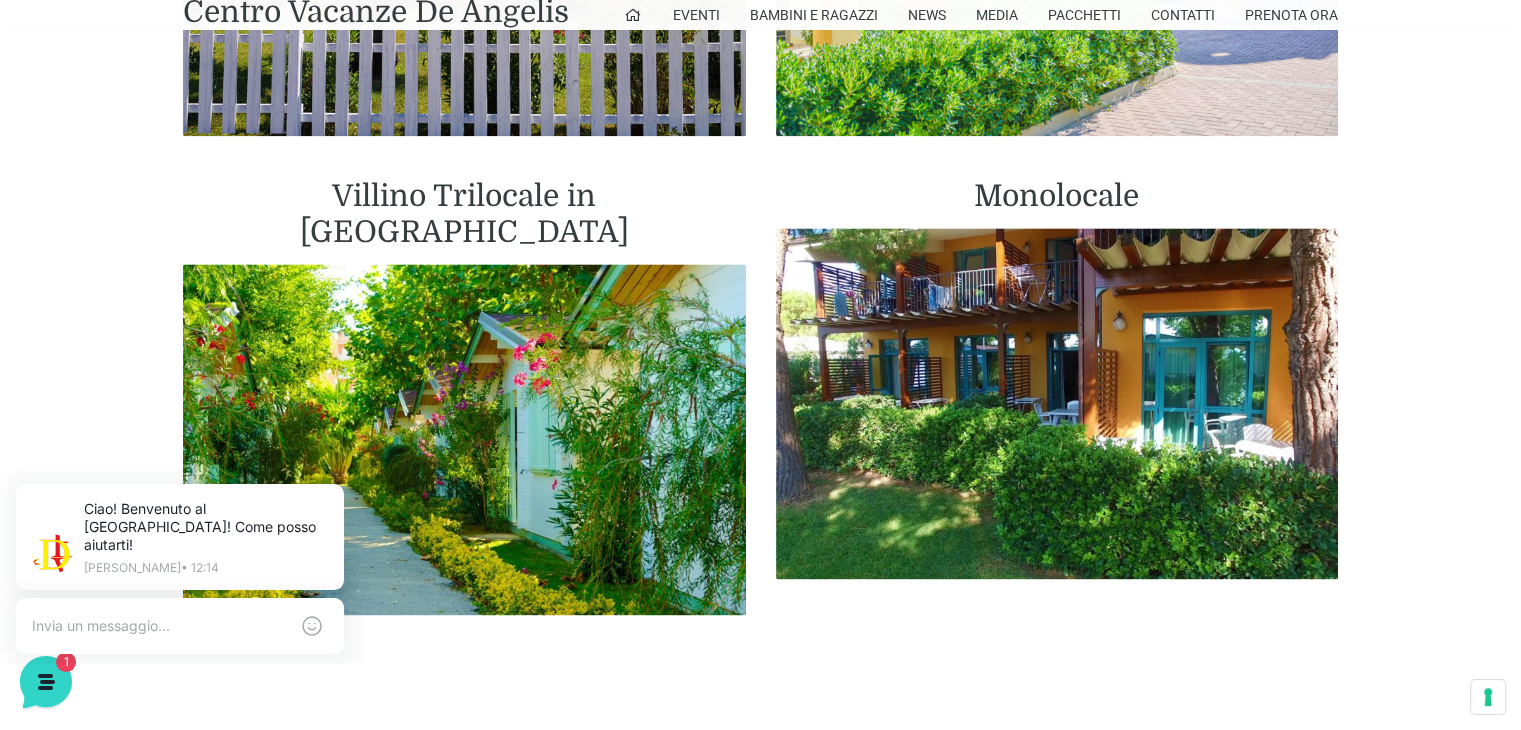 click on "Sistemazioni Villaggio Centro Vacanze
Le Sistemazioni al Villaggio Centro Vacanze De Angelis sulla  Riviera del Conero ,
tra i più apprezzati  villaggi in Italia  e vero  resort per famiglie , garantiscono un’ampia varietà di soluzioni esclusive e confortevoli per la tua vacanza nelle  Marche . Immerse in rigogliosi  giardini mediterranei,  le nostre sistemazioni ti accolgono con ampie terrazze, splendide piscine e uno scenario di rara bellezza, riflettendo il nostro impegno a offrire un’esperienza “RER” –  Relax, Eleganza, Riservatezza .
Tipologia
Ville Deluxe
Per gli ospiti più esigenti, le Ville Deluxe rappresentano il massimo della privacy e del prestigio, offrendo servizi extra come priority check-in e una prima fila garantita in spiaggia. Questi spazi sono pensati per un contatto privilegiato con la natura, assicurando pace, tranquillità ed esclusività.
De Angelis Resort" at bounding box center [760, -19] 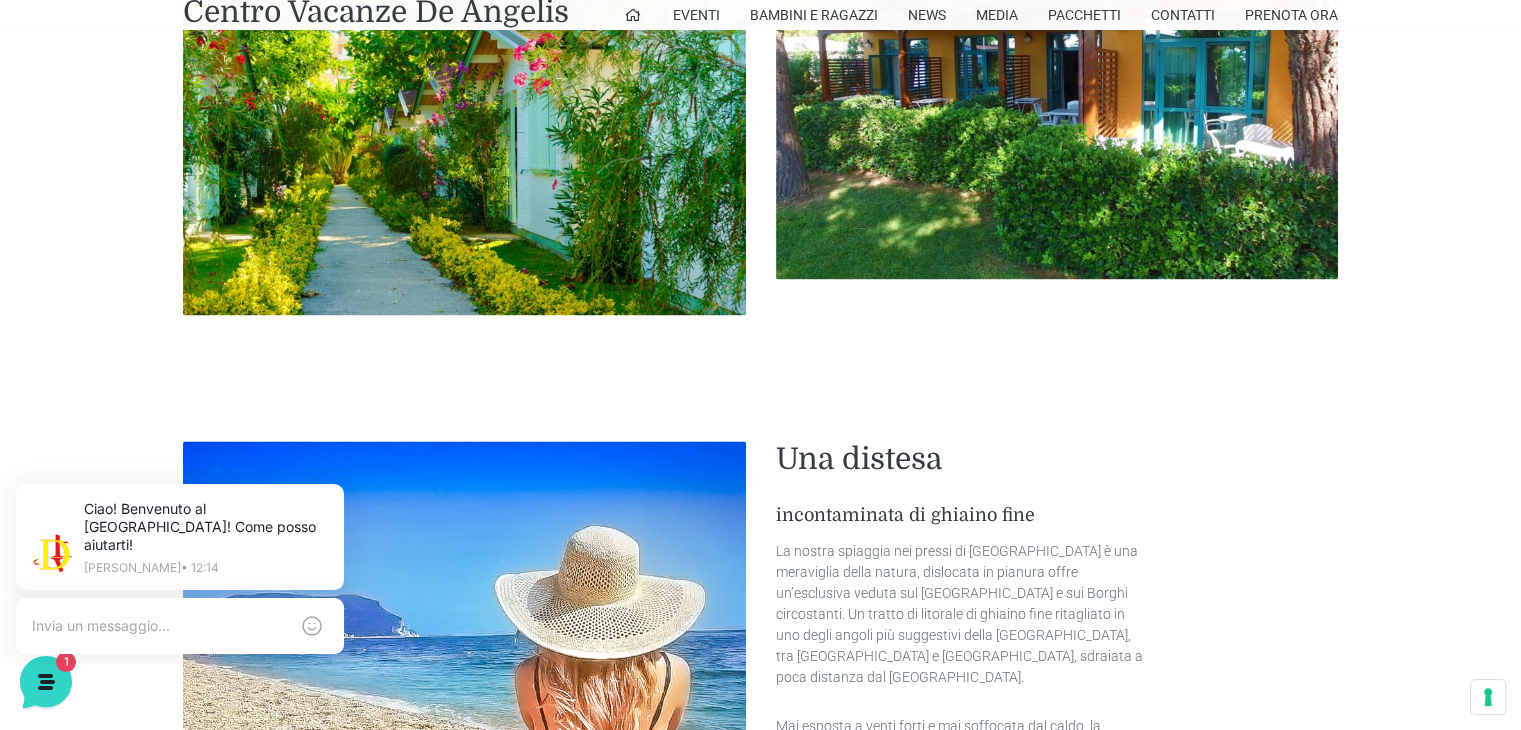 scroll, scrollTop: 2600, scrollLeft: 0, axis: vertical 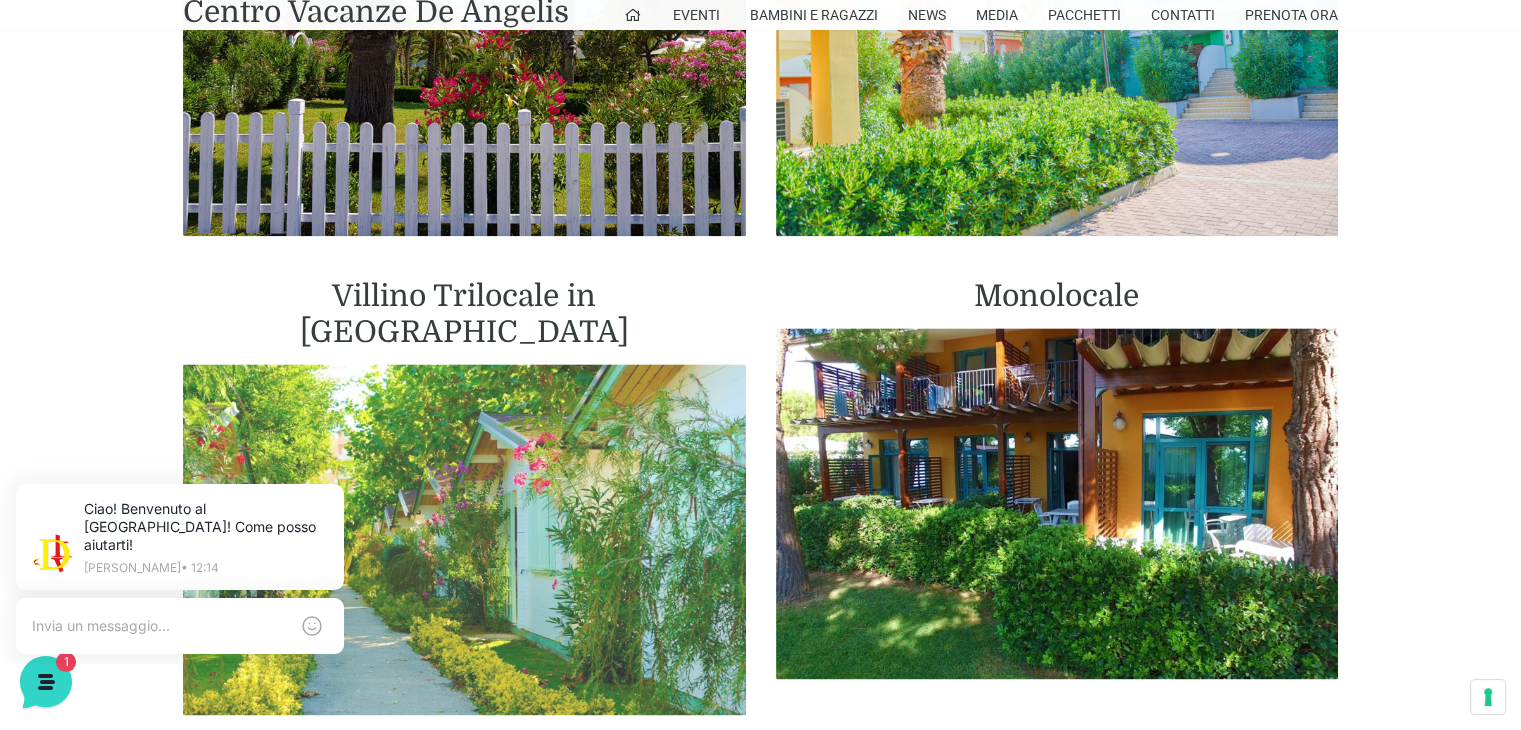 click at bounding box center (464, 540) 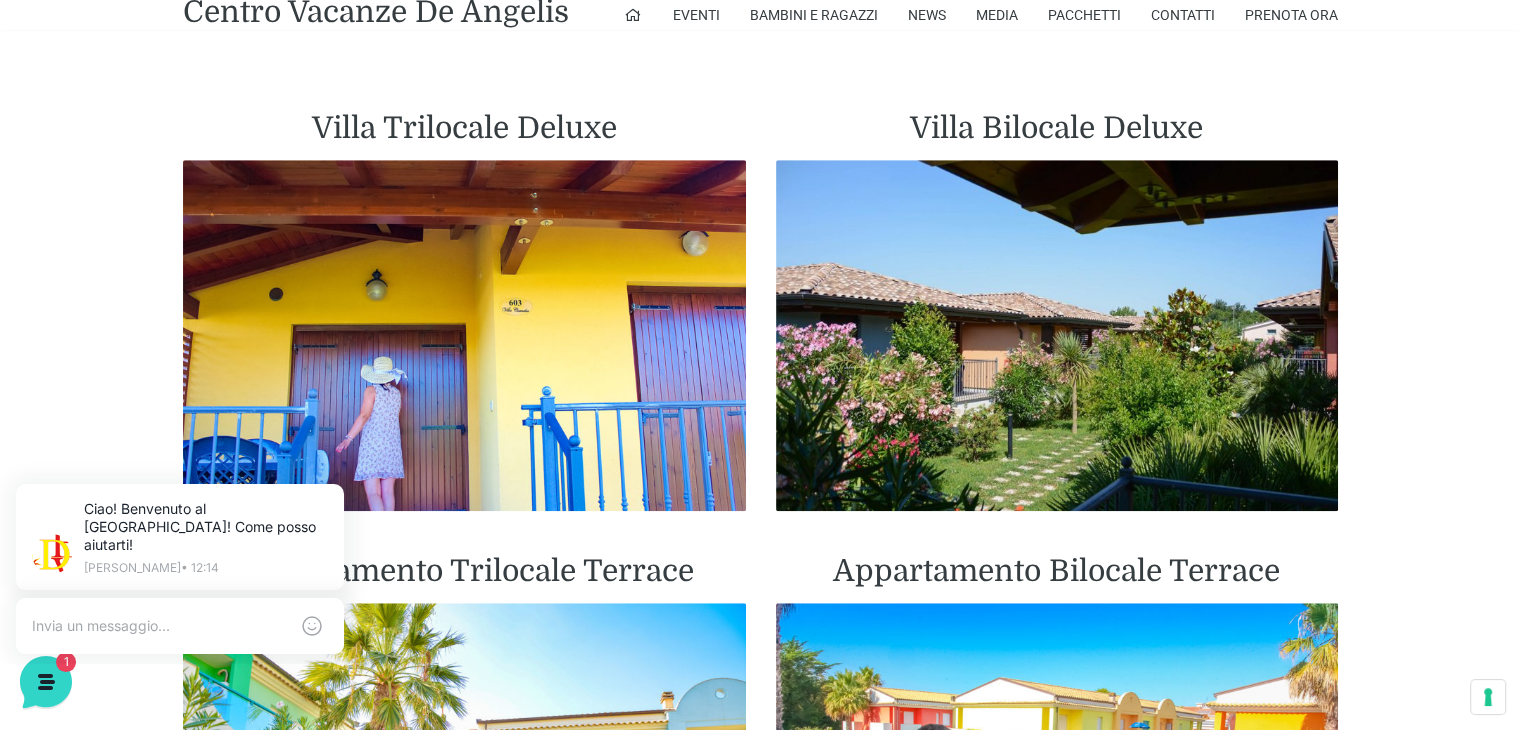 scroll, scrollTop: 1200, scrollLeft: 0, axis: vertical 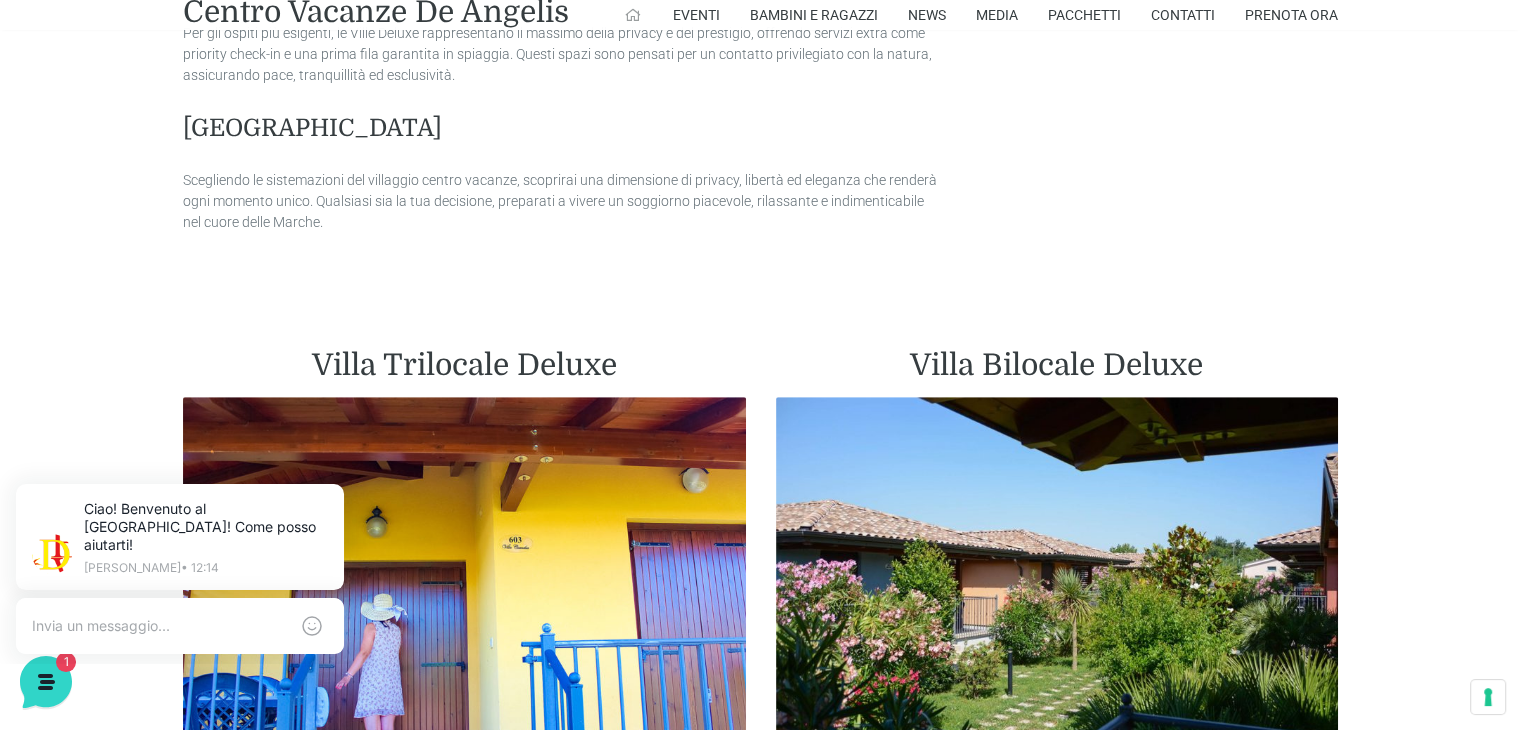 click at bounding box center (633, 15) 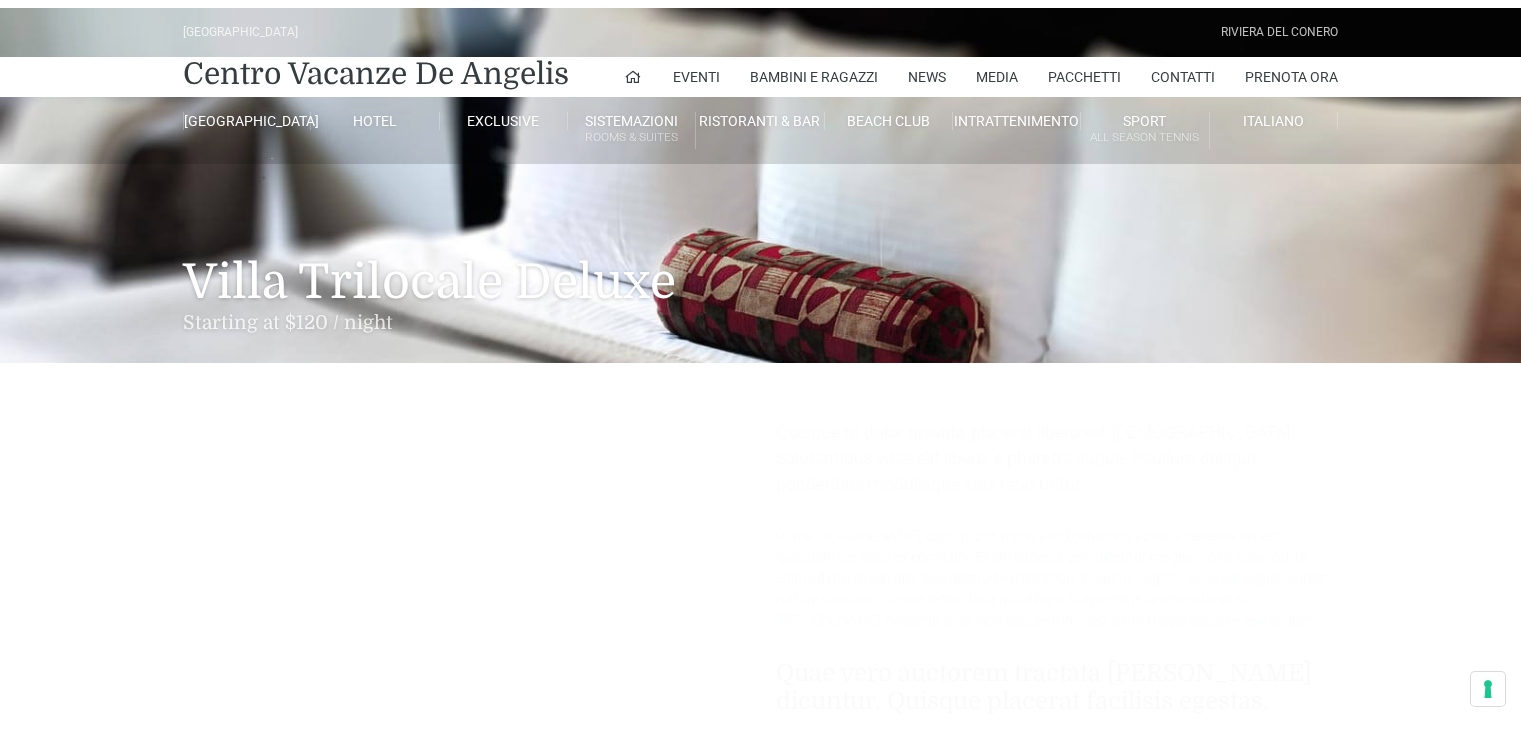 scroll, scrollTop: 0, scrollLeft: 0, axis: both 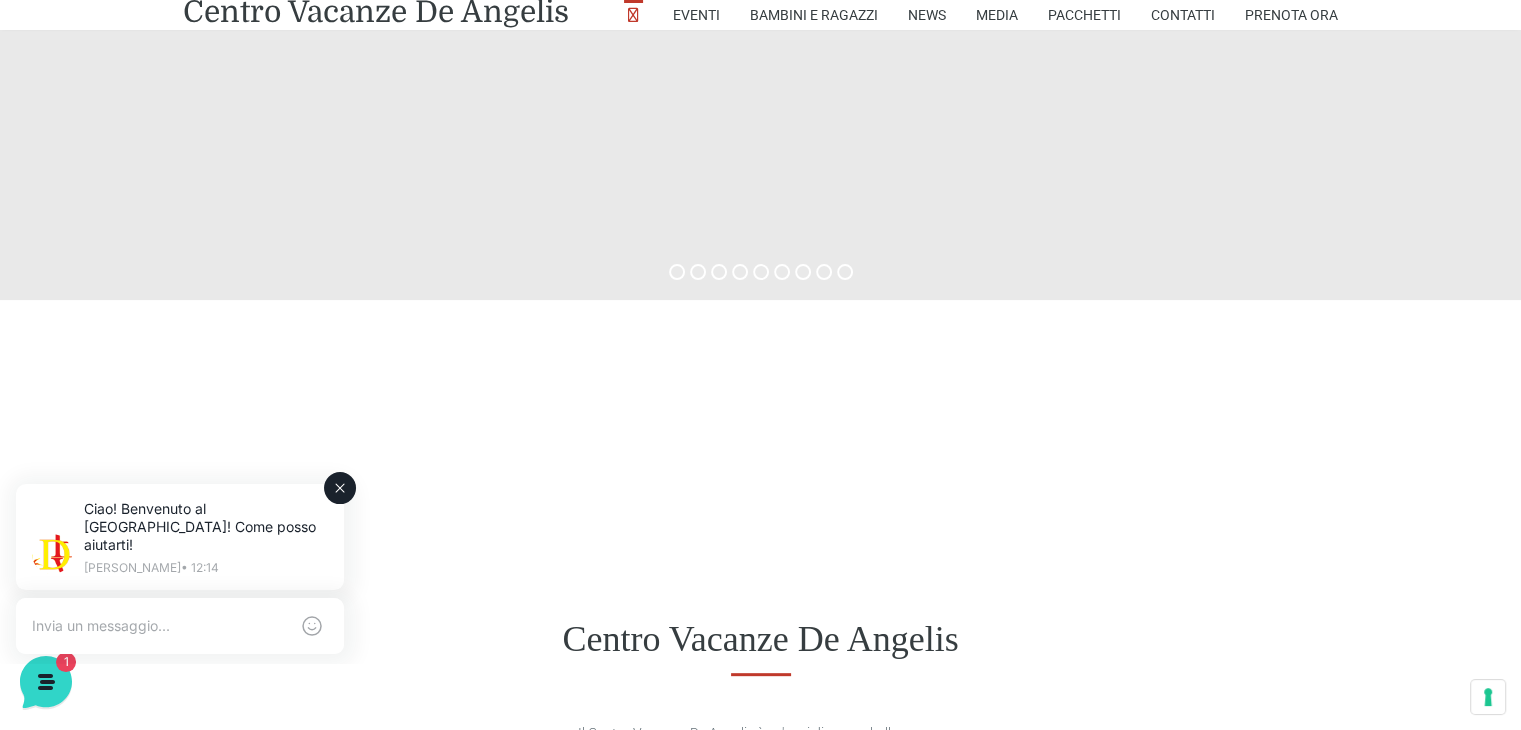 drag, startPoint x: 122, startPoint y: 606, endPoint x: 137, endPoint y: 1067, distance: 461.24396 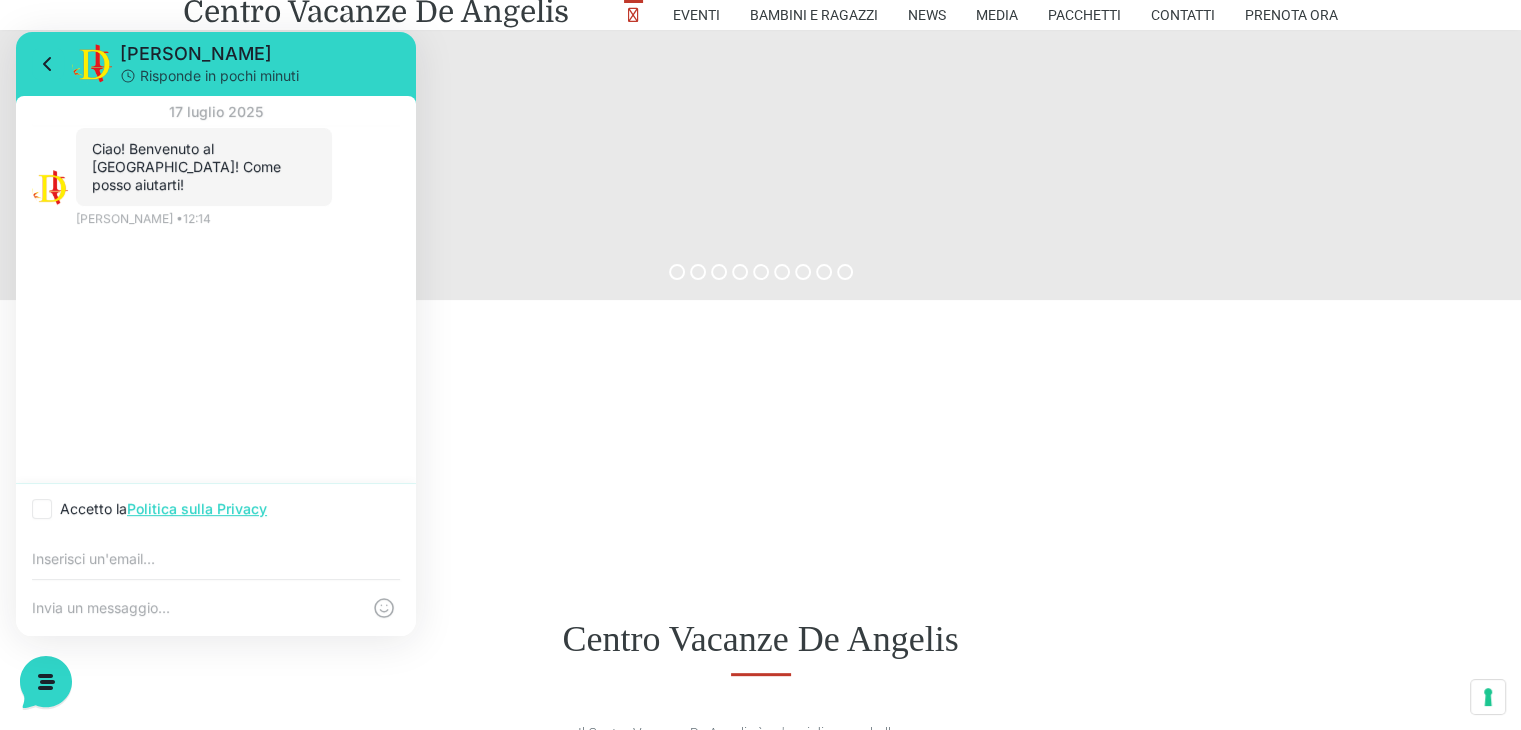 click 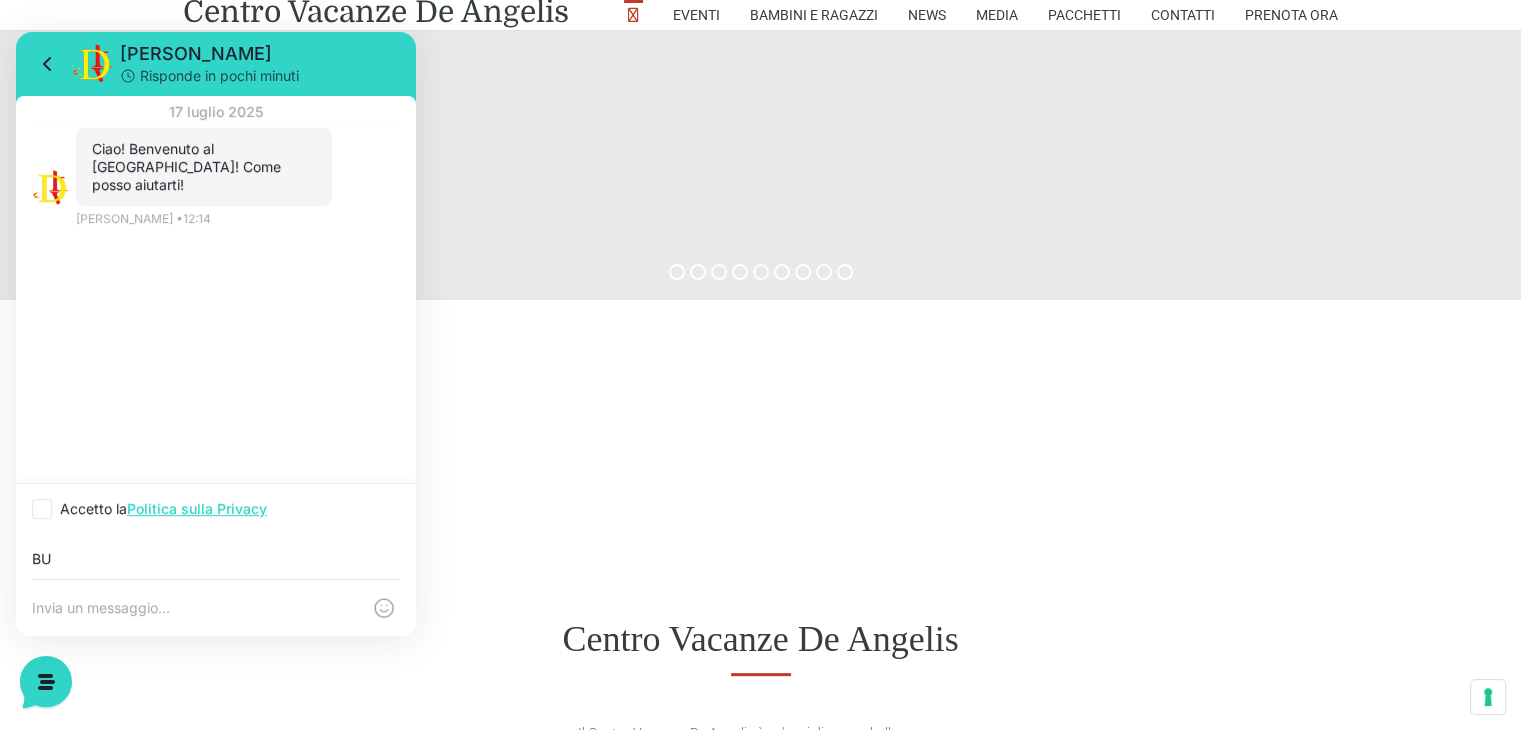 type on "B" 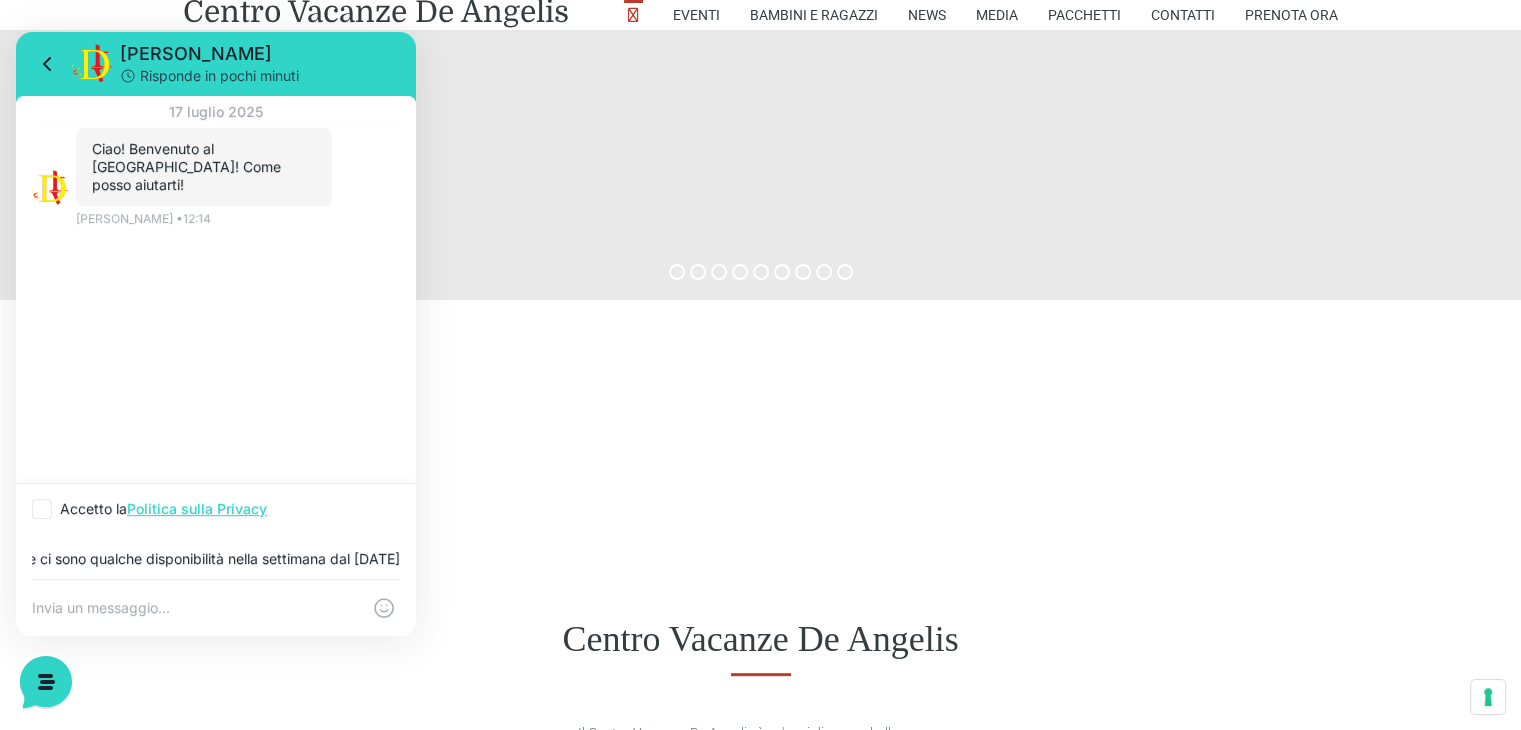 scroll, scrollTop: 0, scrollLeft: 0, axis: both 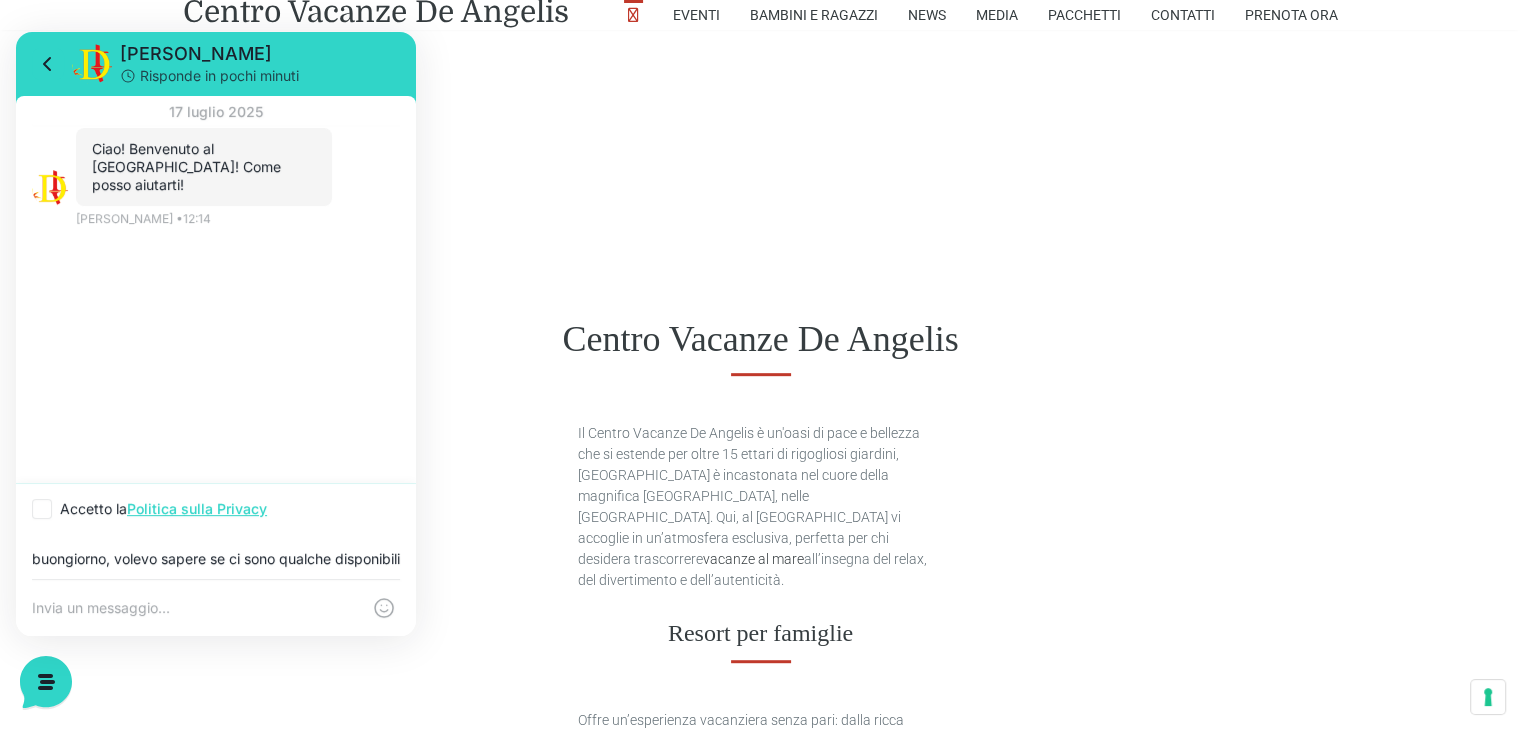 click on "buongiorno, volevo sapere se ci sono qualche disponibilità nella settimana dal [DATE]" at bounding box center (216, 557) 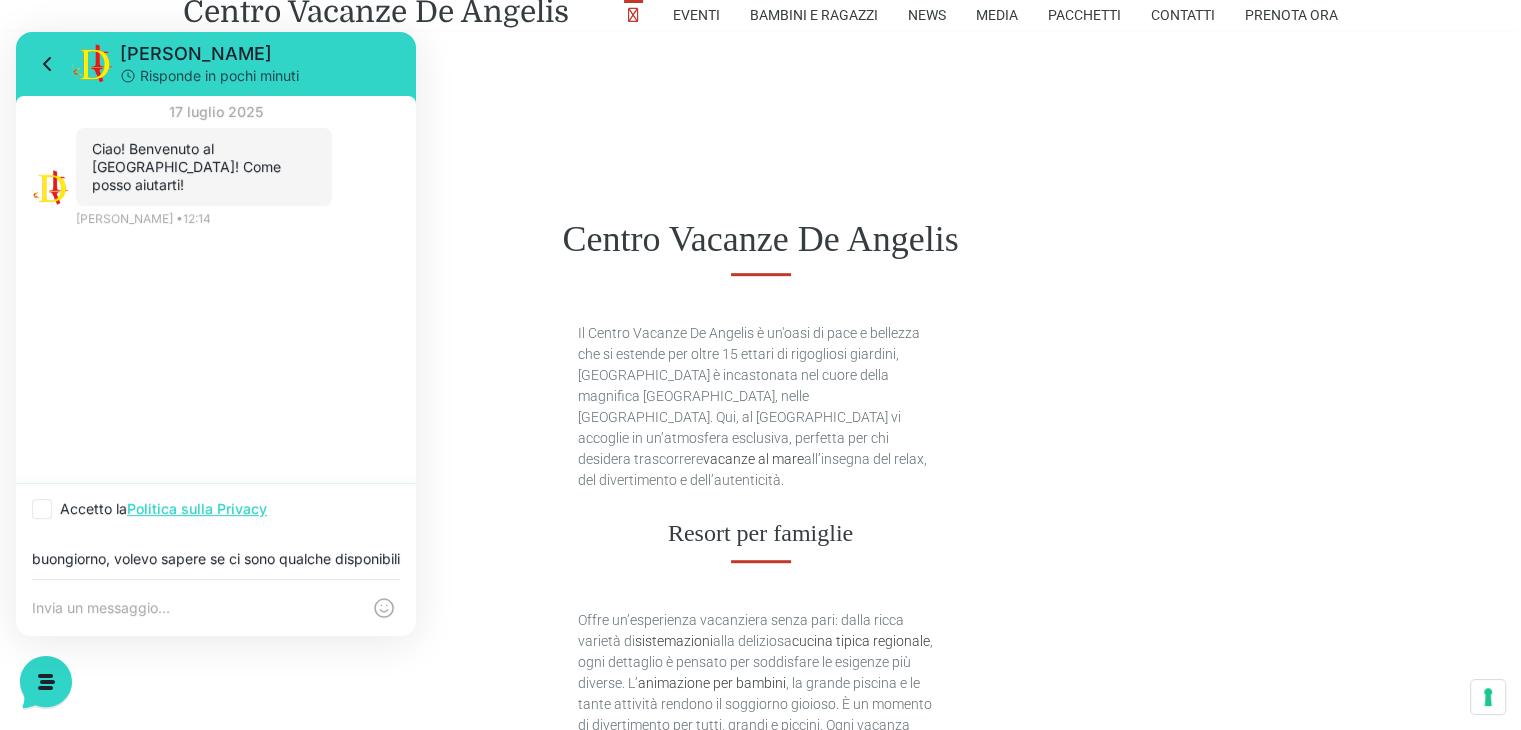 click on "buongiorno, volevo sapere se ci sono qualche disponibilità nella settimana dal [DATE]" at bounding box center (216, 557) 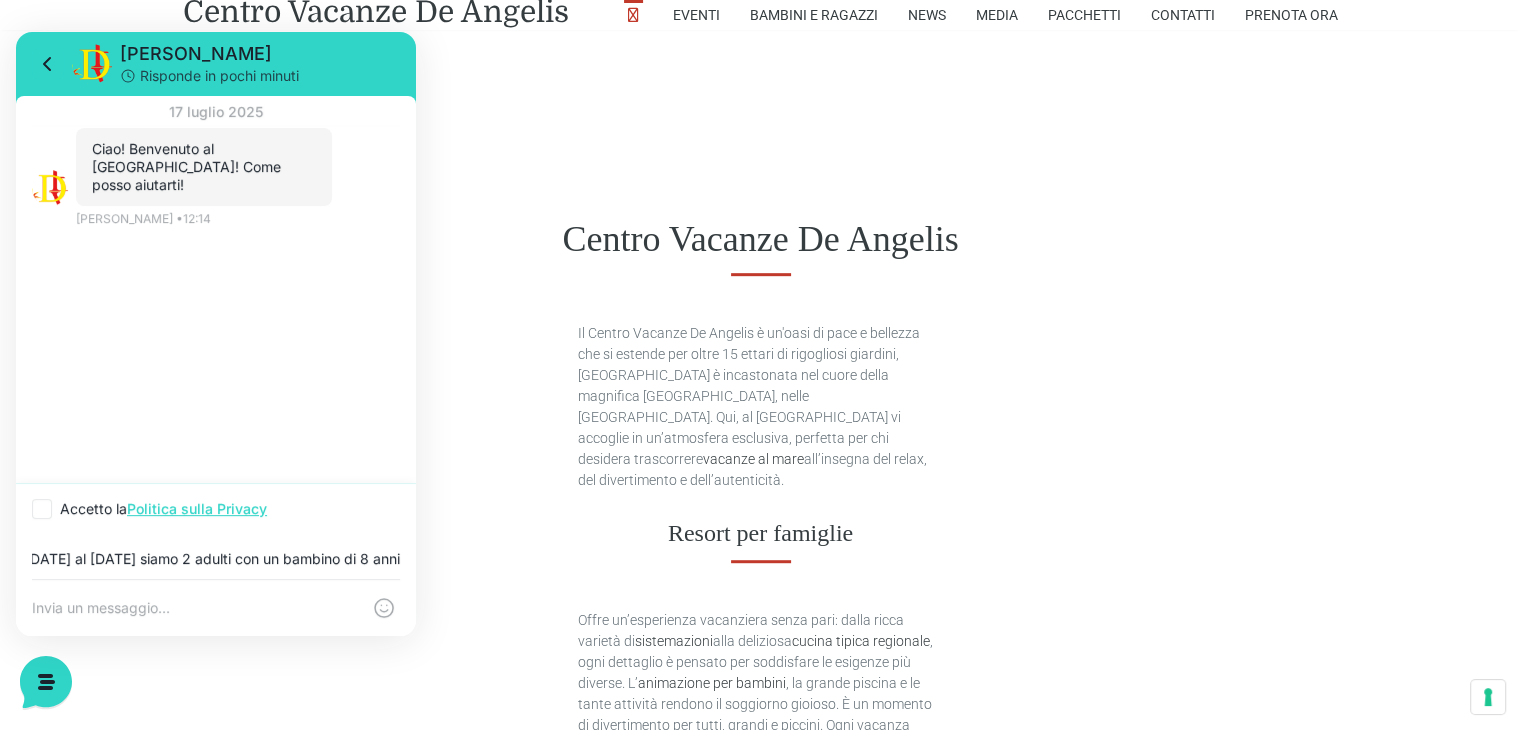 scroll, scrollTop: 0, scrollLeft: 516, axis: horizontal 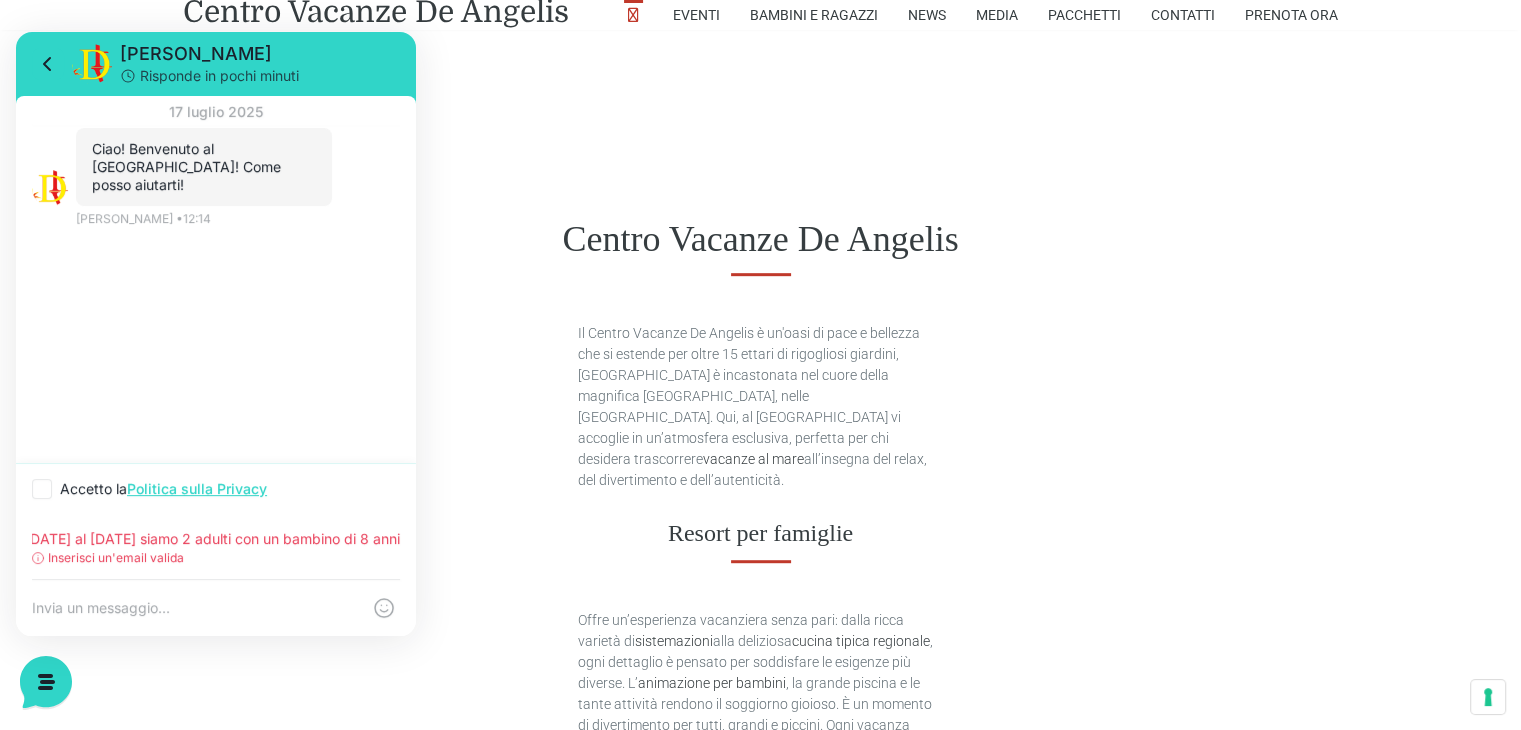 type on "buongiorno, volevo sapere se ci sono disponibilità nella settiama dl [DATE] al [DATE] siamo 2 adulti con un bambino di 8 anni" 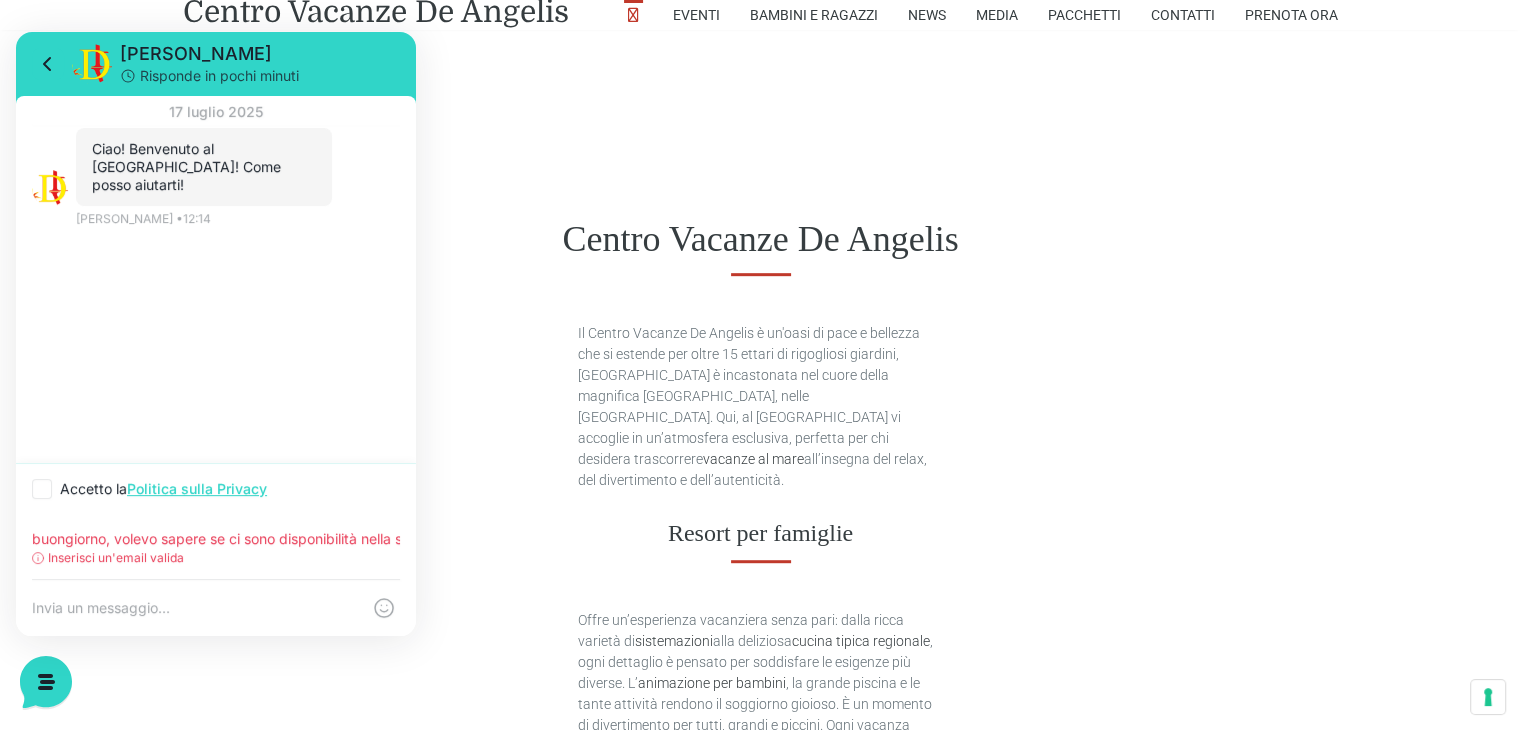 click on "Inserisci un'email valida" at bounding box center (216, 558) 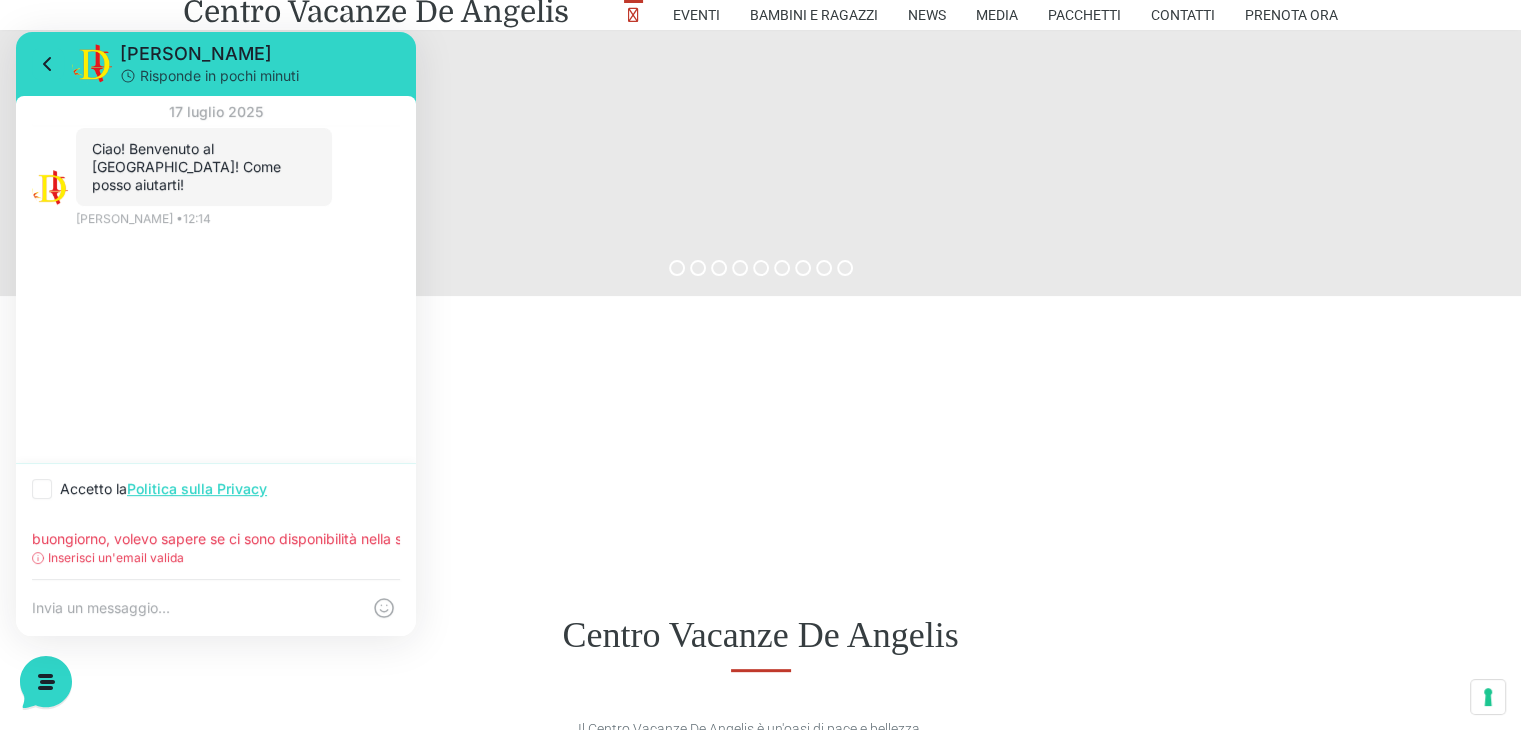 scroll, scrollTop: 600, scrollLeft: 0, axis: vertical 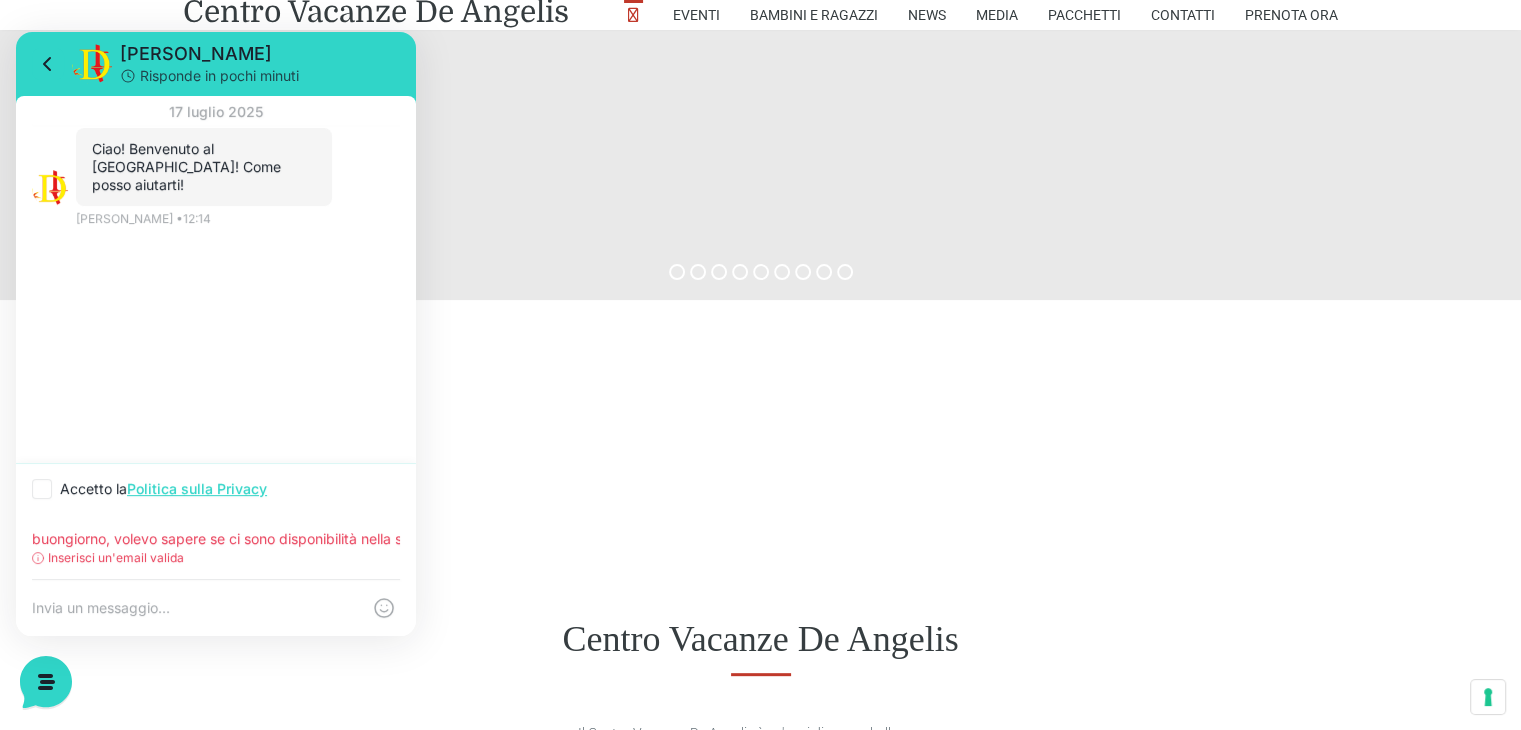 click on "Inserisci un'email valida" at bounding box center [116, 558] 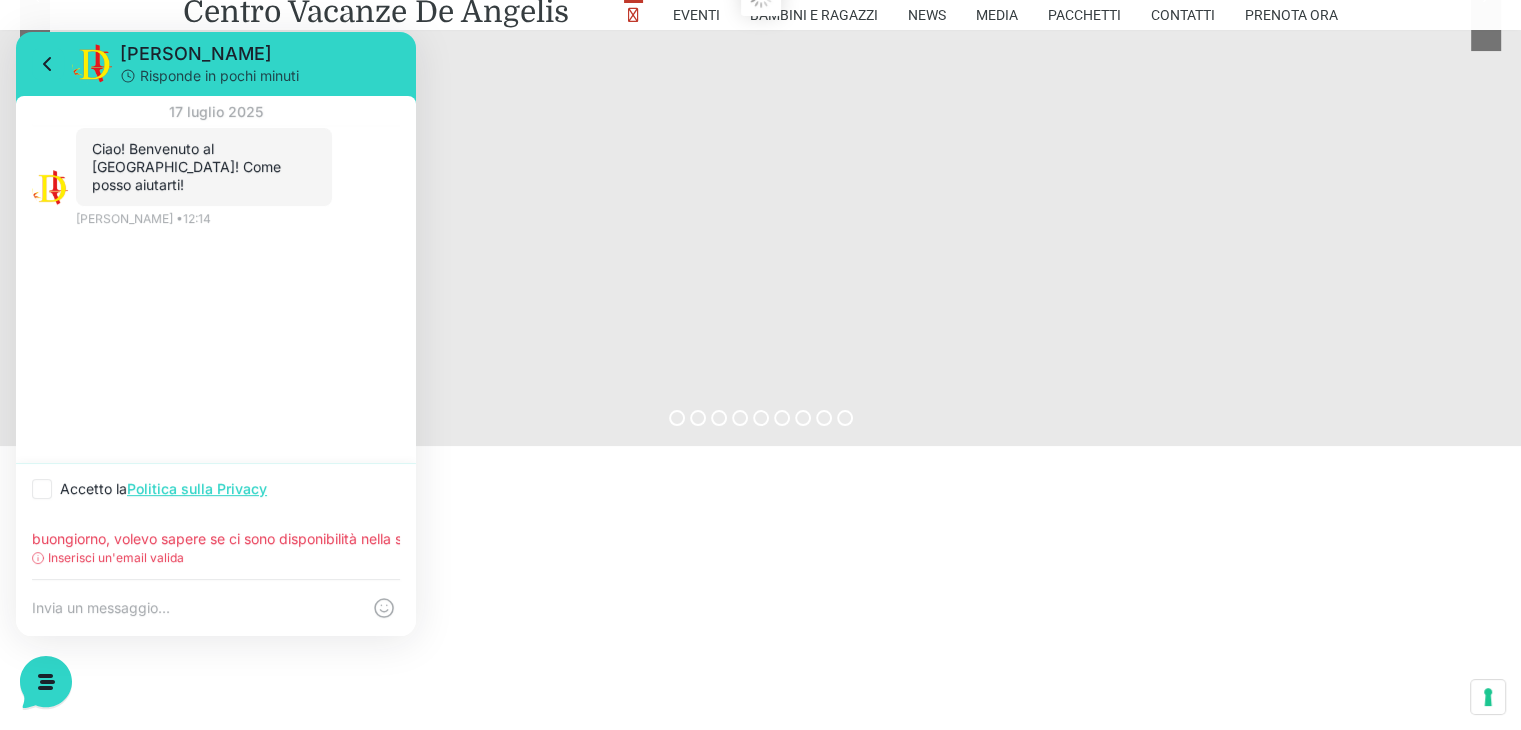 scroll, scrollTop: 500, scrollLeft: 0, axis: vertical 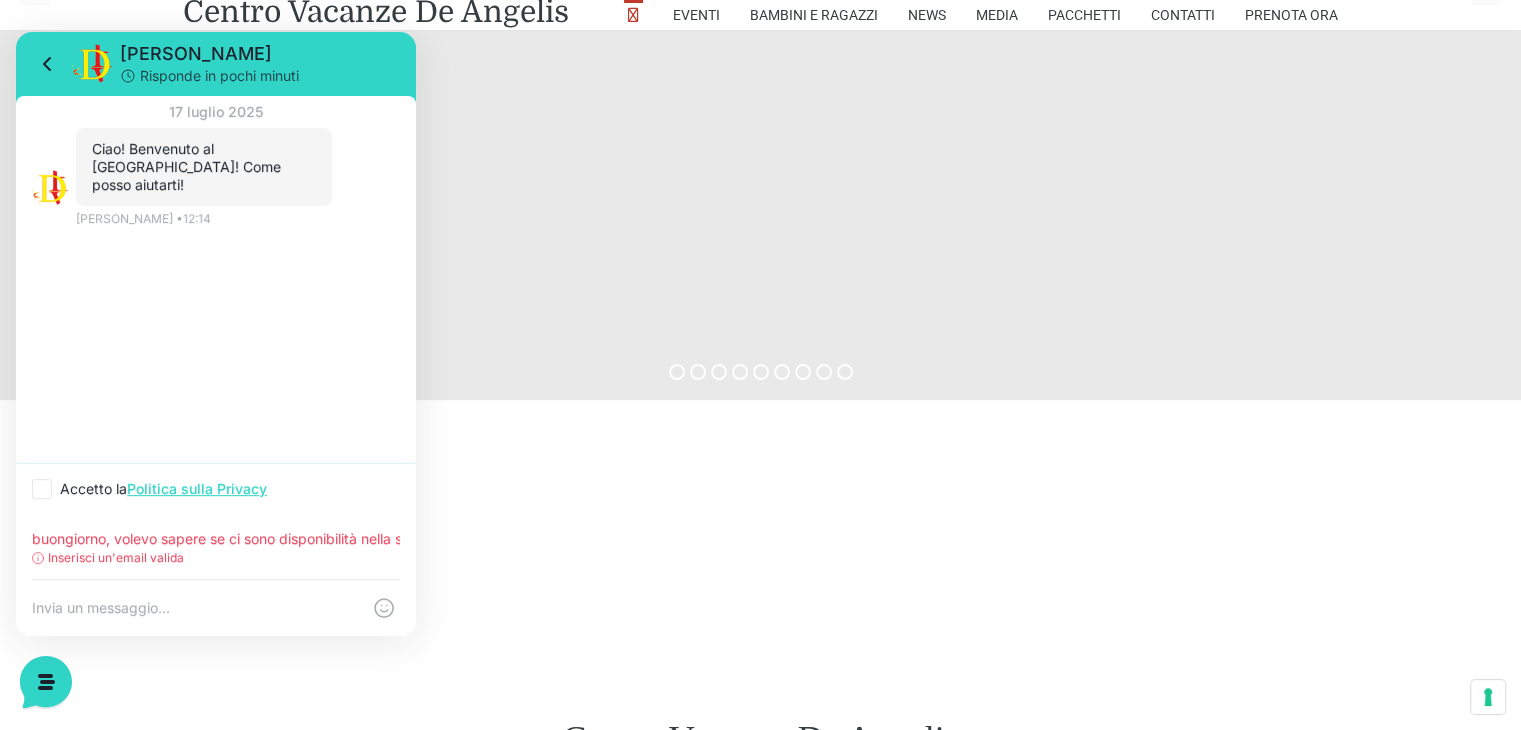 click on "buongiorno, volevo sapere se ci sono disponibilità nella settiama dl [DATE] al [DATE] siamo 2 adulti con un bambino di 8 anni" at bounding box center [216, 539] 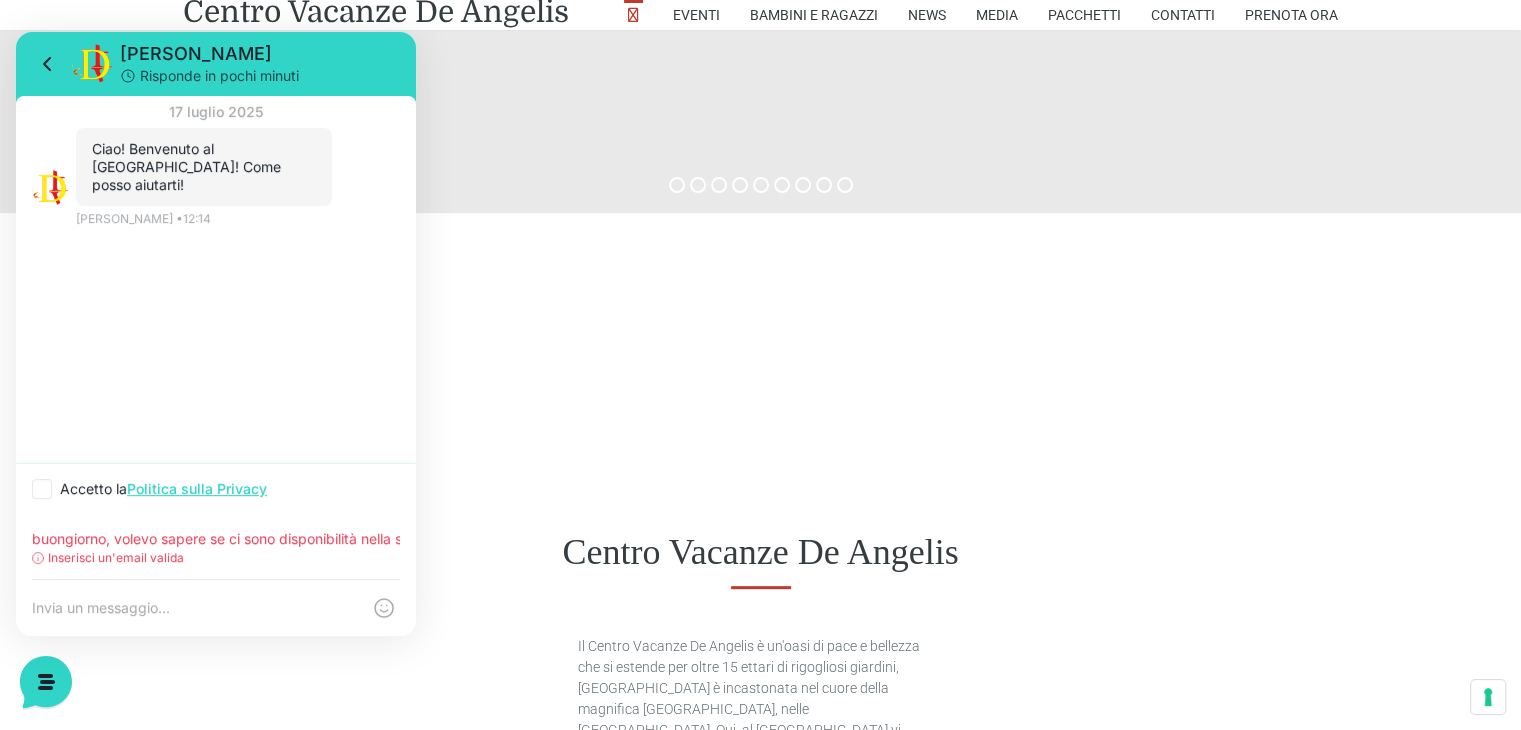 scroll, scrollTop: 800, scrollLeft: 0, axis: vertical 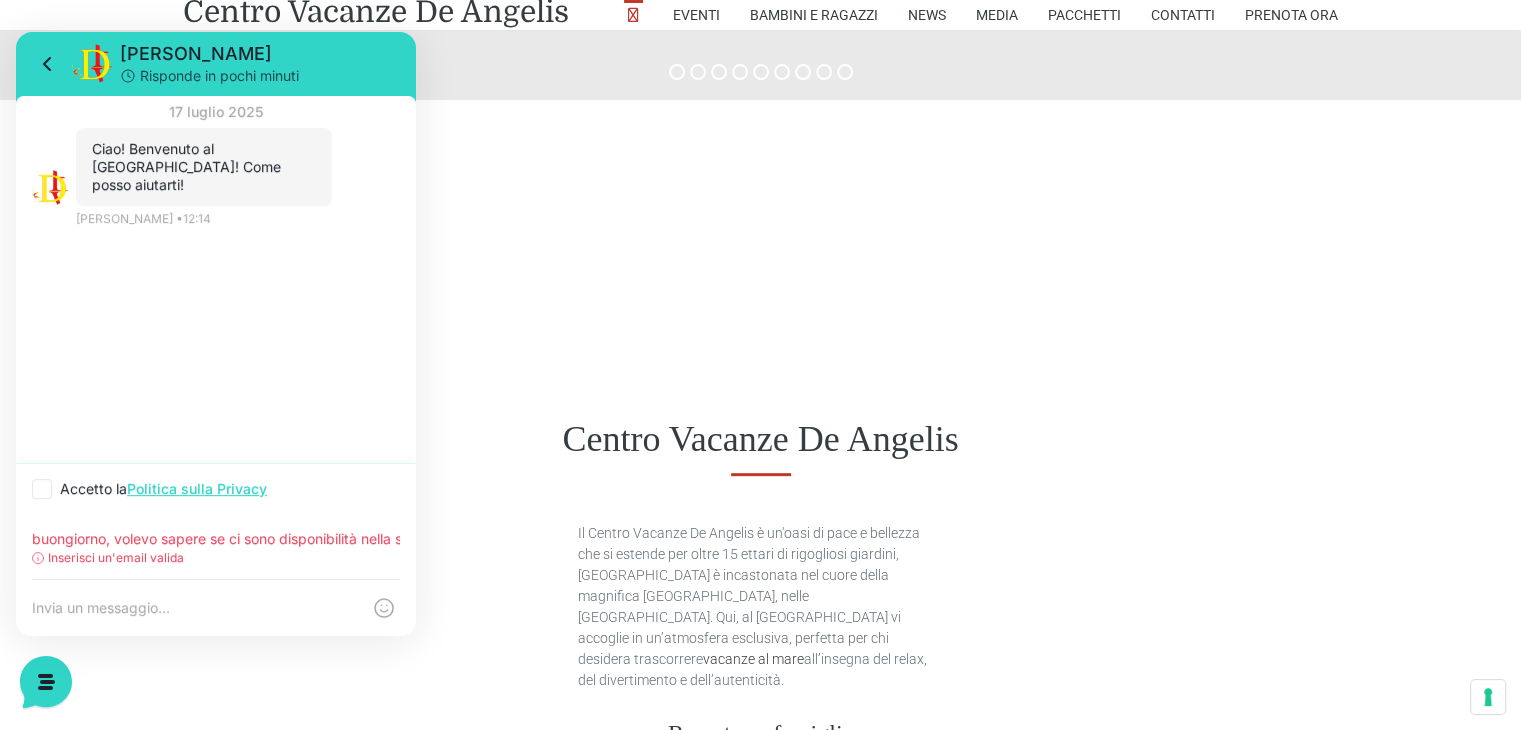 click at bounding box center [196, 608] 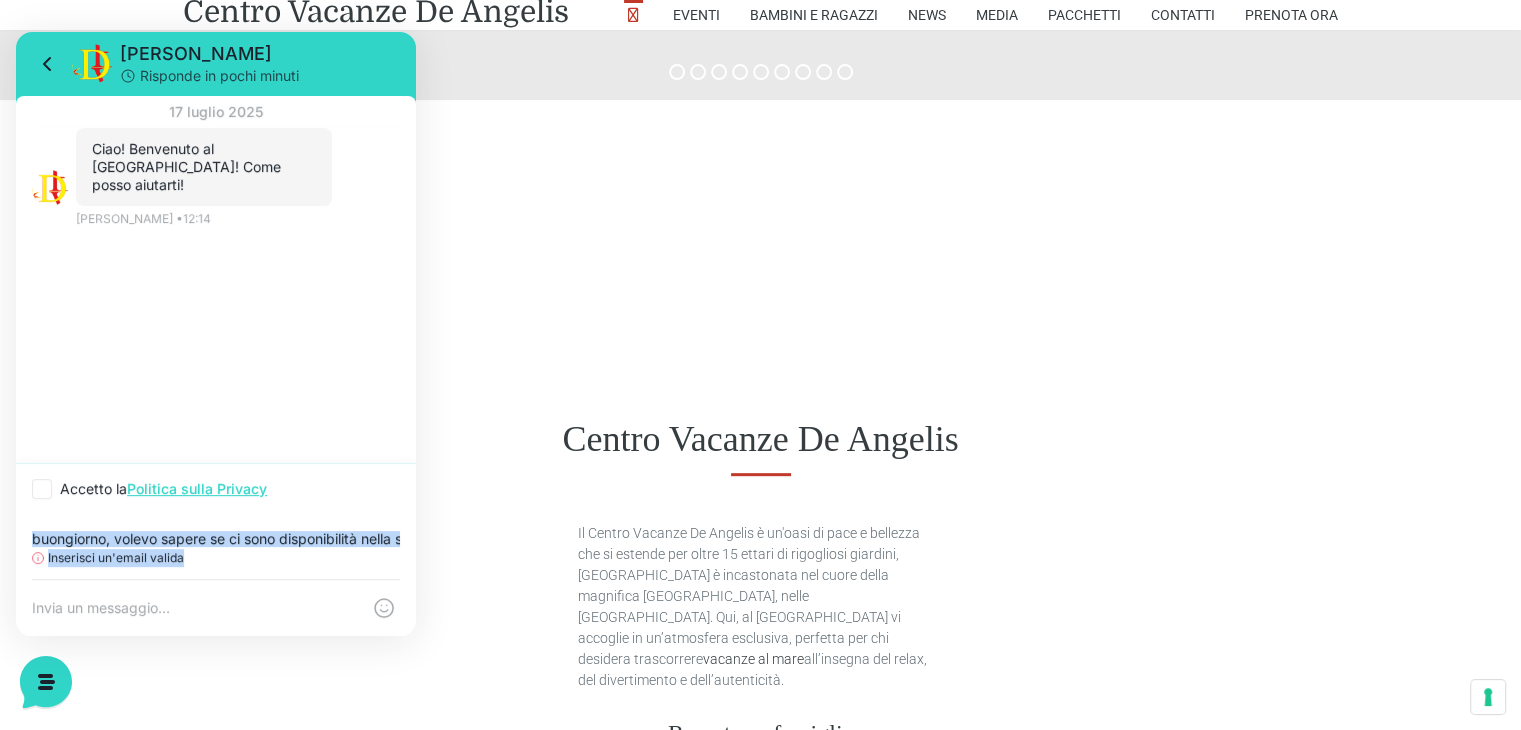 drag, startPoint x: 196, startPoint y: 548, endPoint x: 30, endPoint y: 531, distance: 166.86821 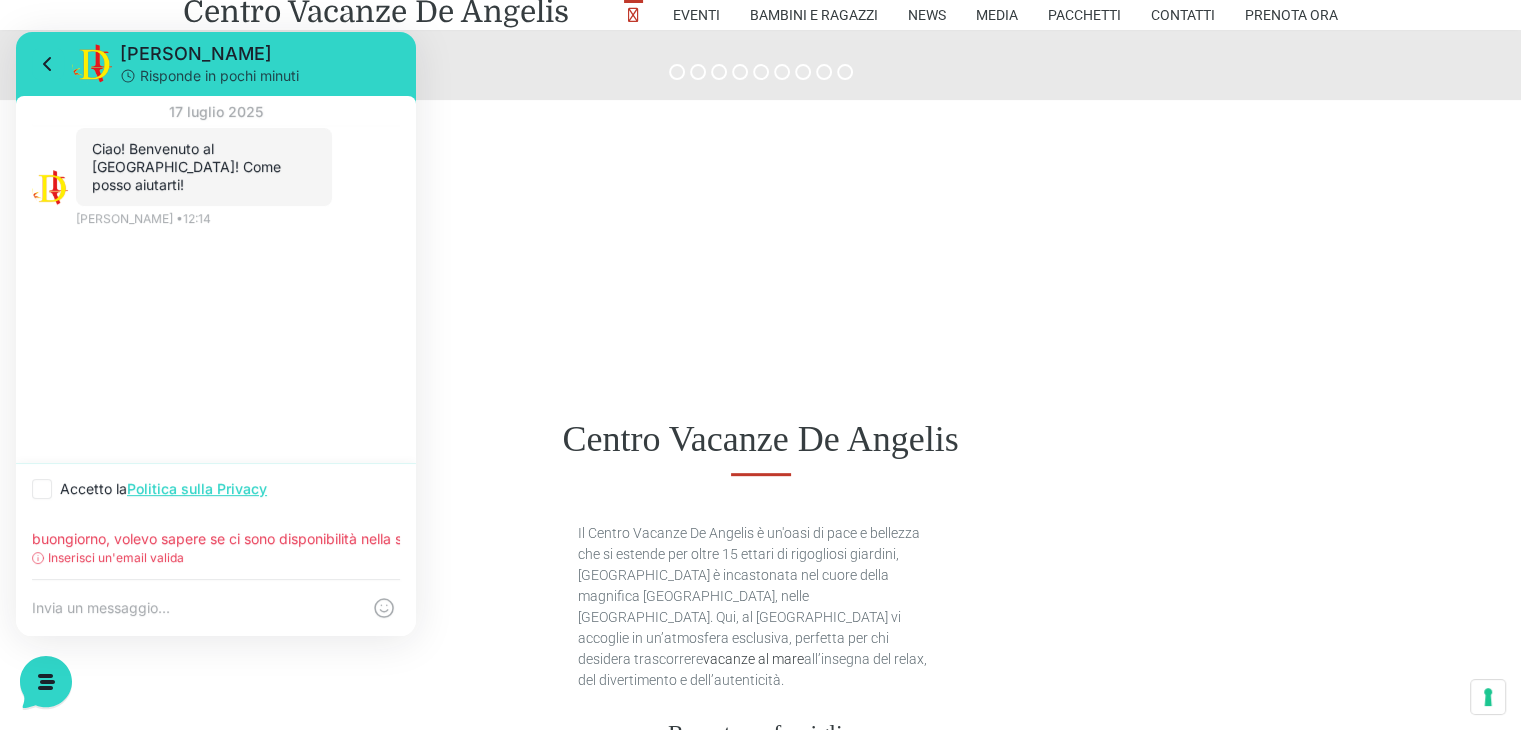 click at bounding box center (196, 608) 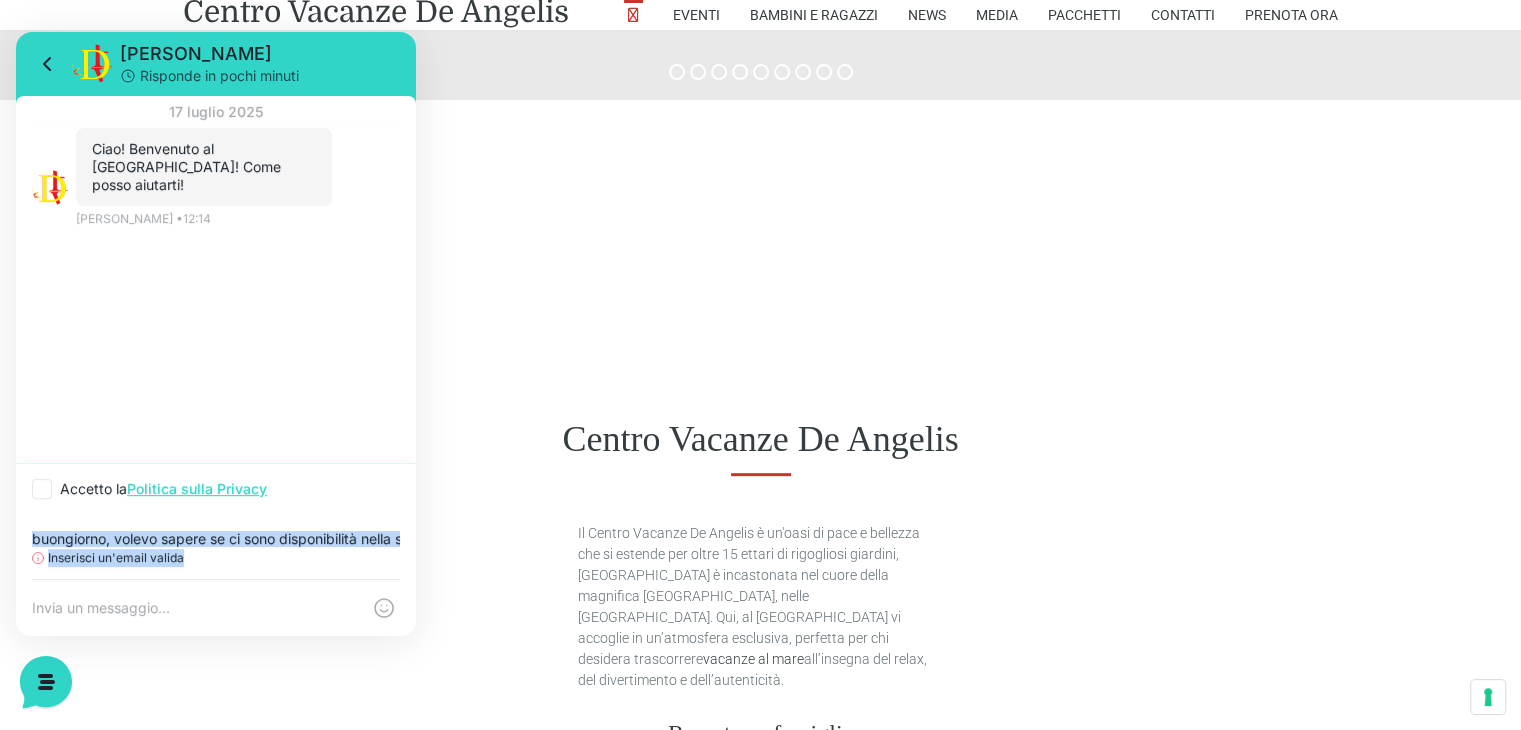 drag, startPoint x: 208, startPoint y: 563, endPoint x: 24, endPoint y: 542, distance: 185.19449 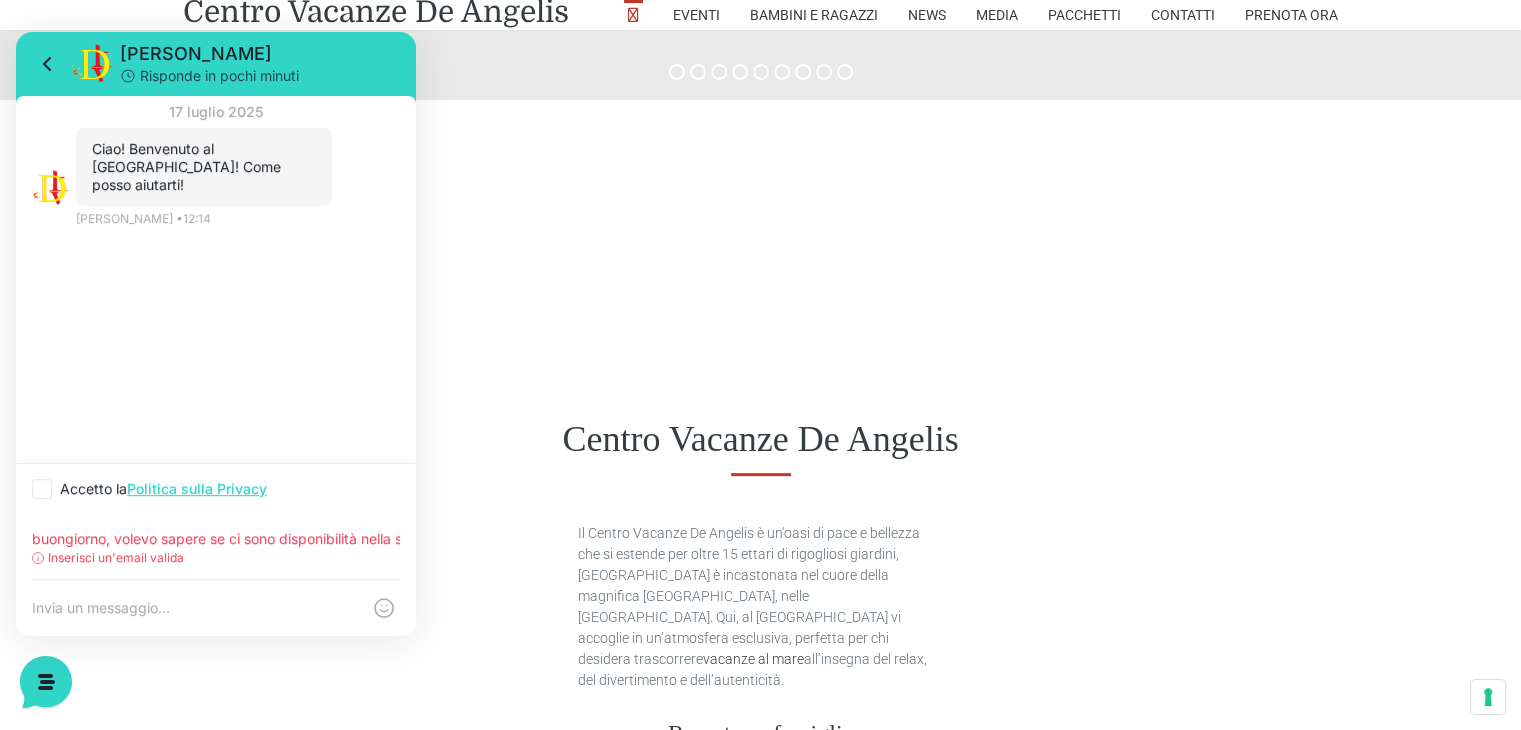 click on "Inserisci un'email valida" at bounding box center [216, 558] 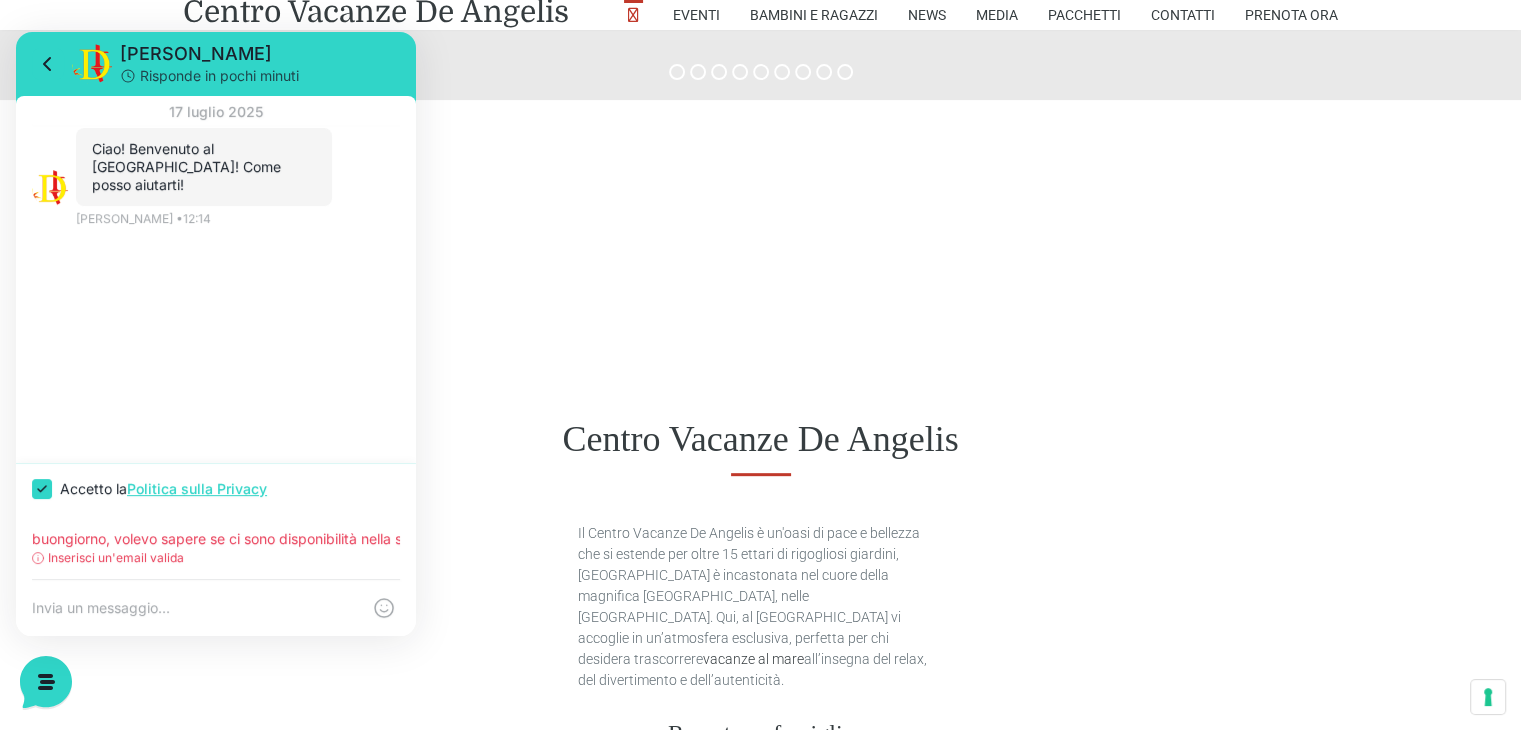 checkbox on "true" 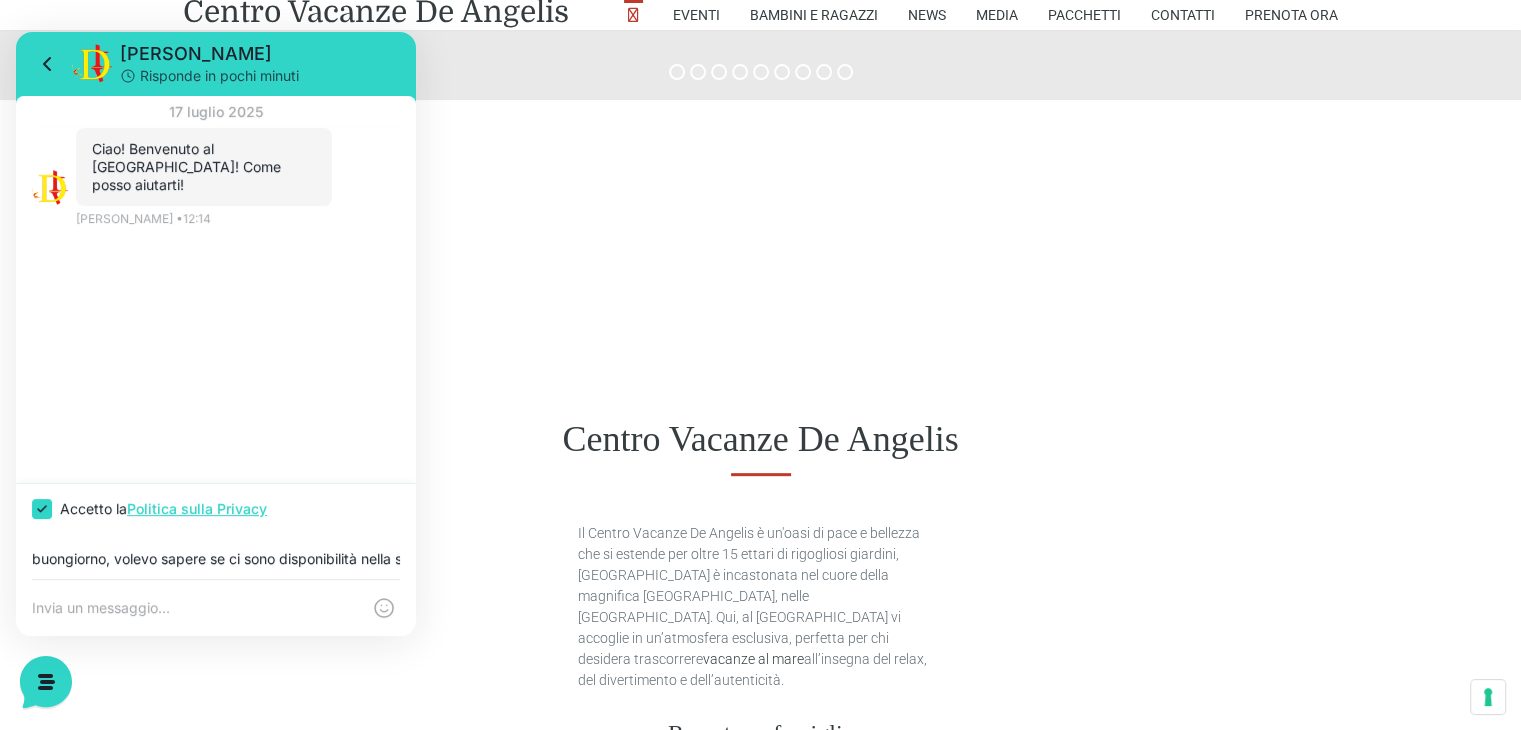 click on "buongiorno, volevo sapere se ci sono disponibilità nella settiama dl [DATE] al [DATE] siamo 2 adulti con un bambino di 8 anni" at bounding box center (216, 559) 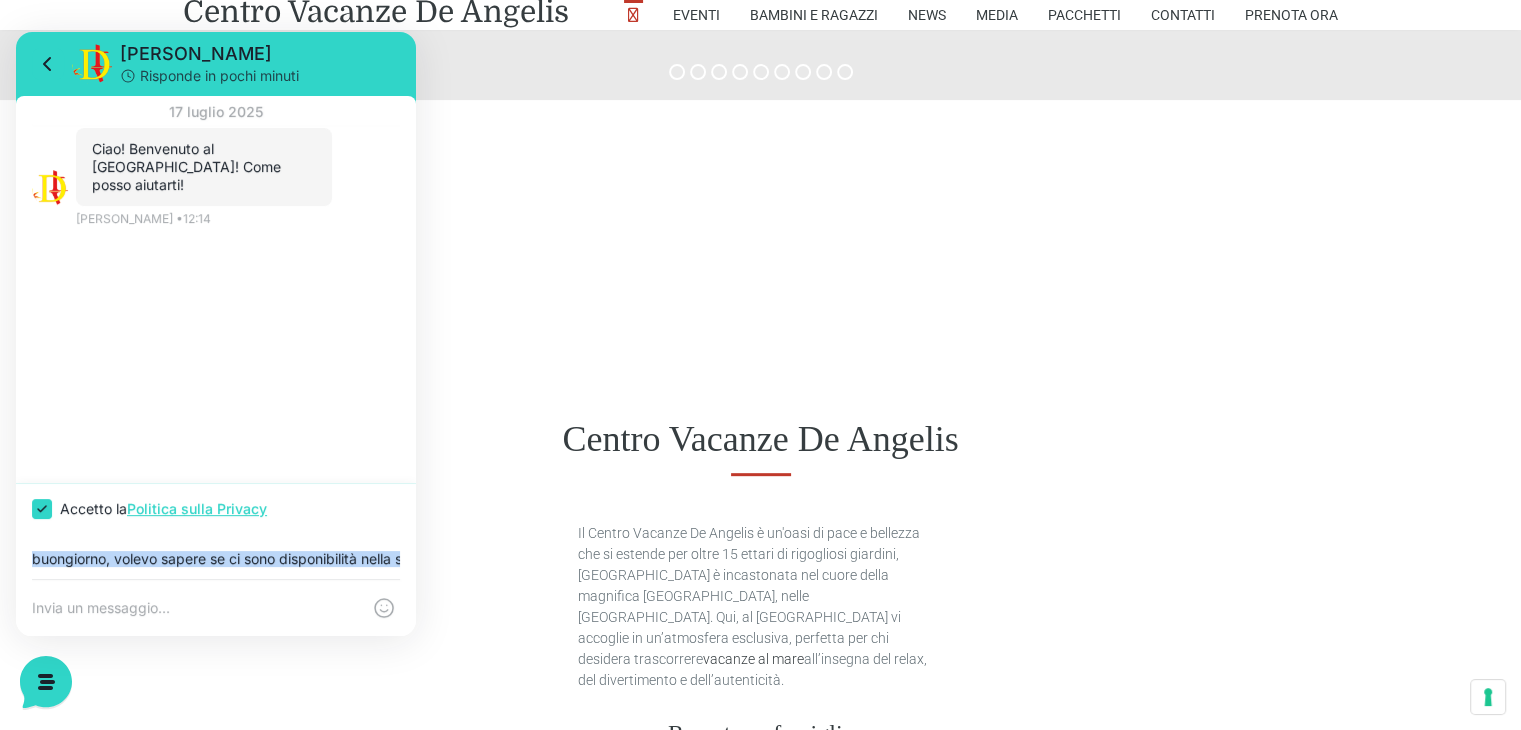 drag, startPoint x: 29, startPoint y: 556, endPoint x: 288, endPoint y: 581, distance: 260.20377 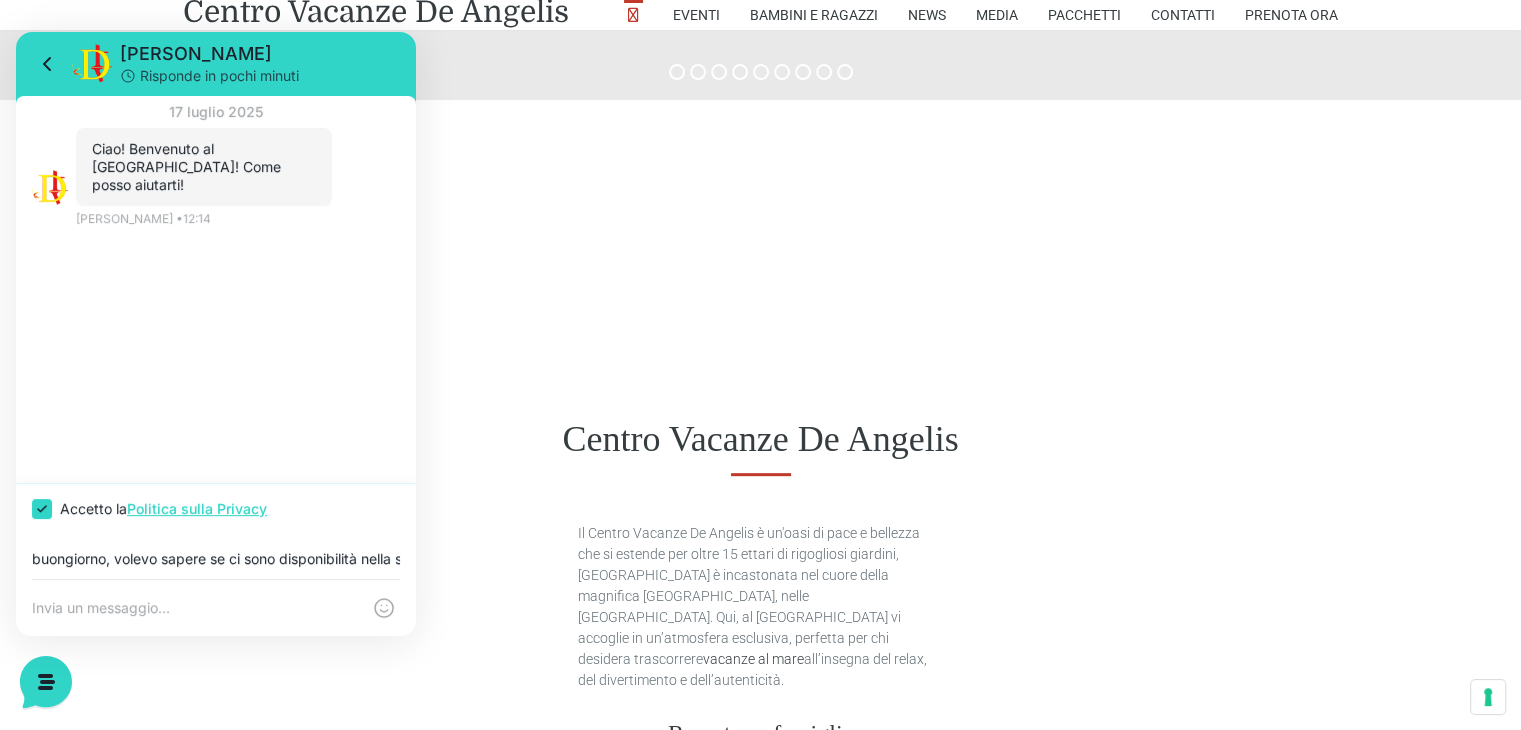 click at bounding box center [196, 608] 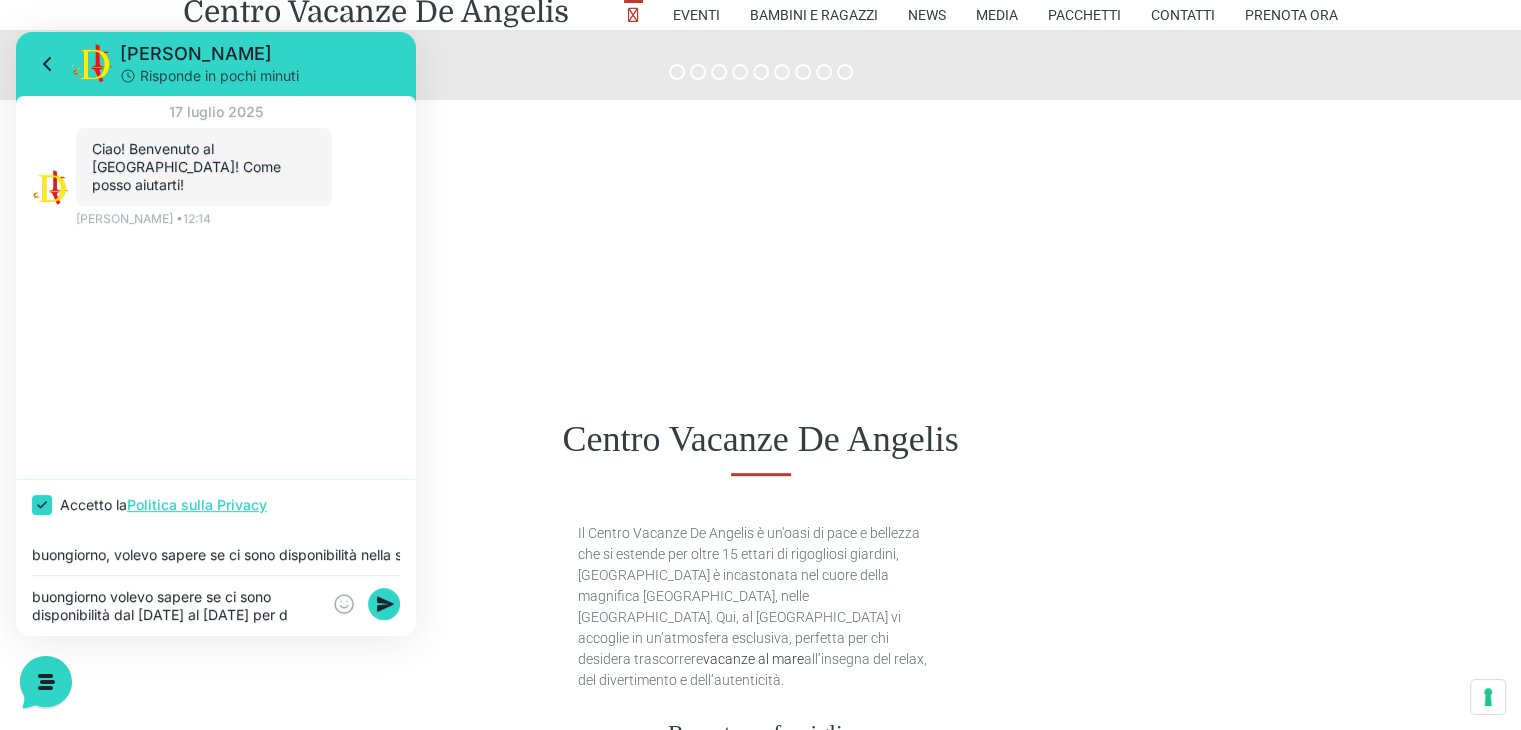 scroll, scrollTop: 0, scrollLeft: 0, axis: both 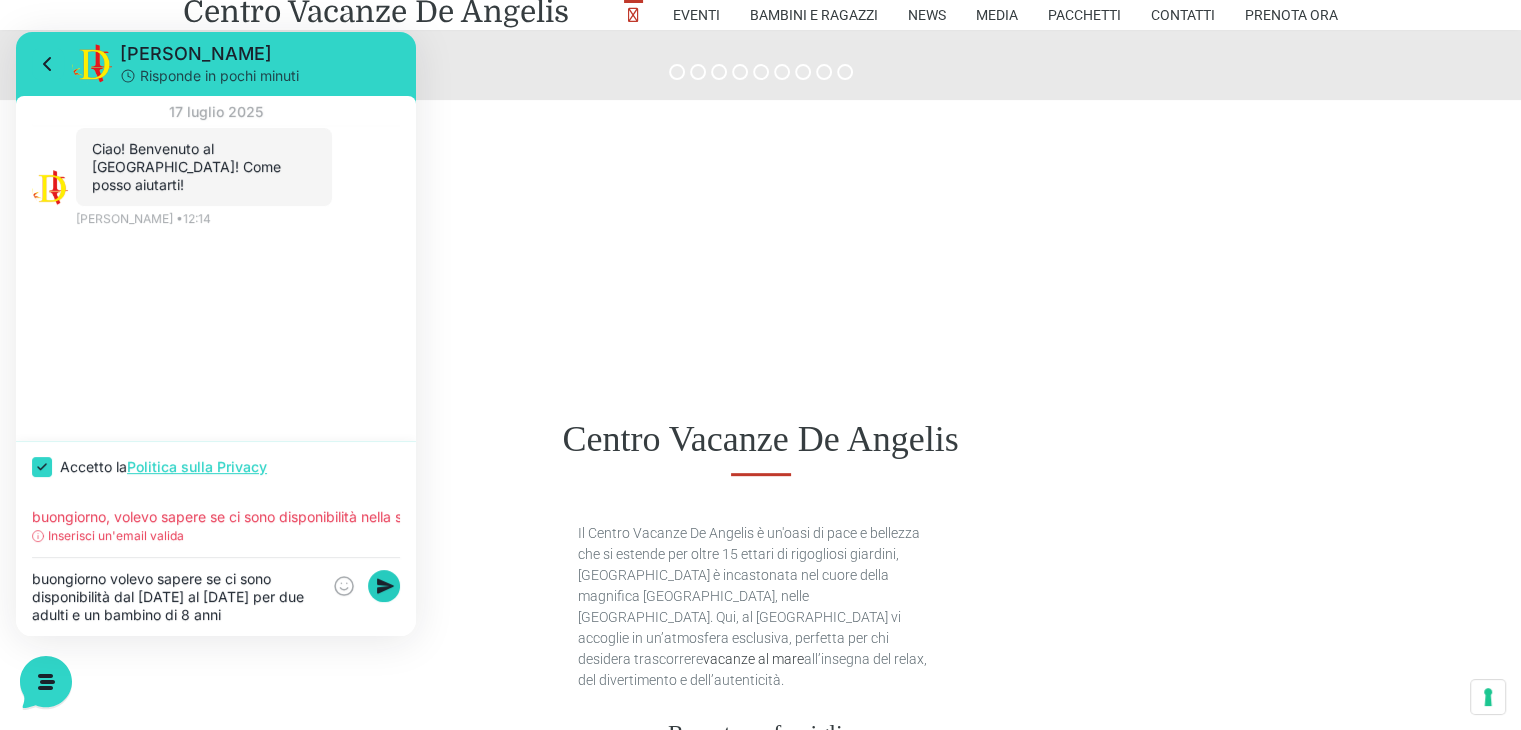 type on "buongiorno volevo sapere se ci sono disponibilità dal [DATE] al [DATE] per due adulti e un bambino di 8 anni" 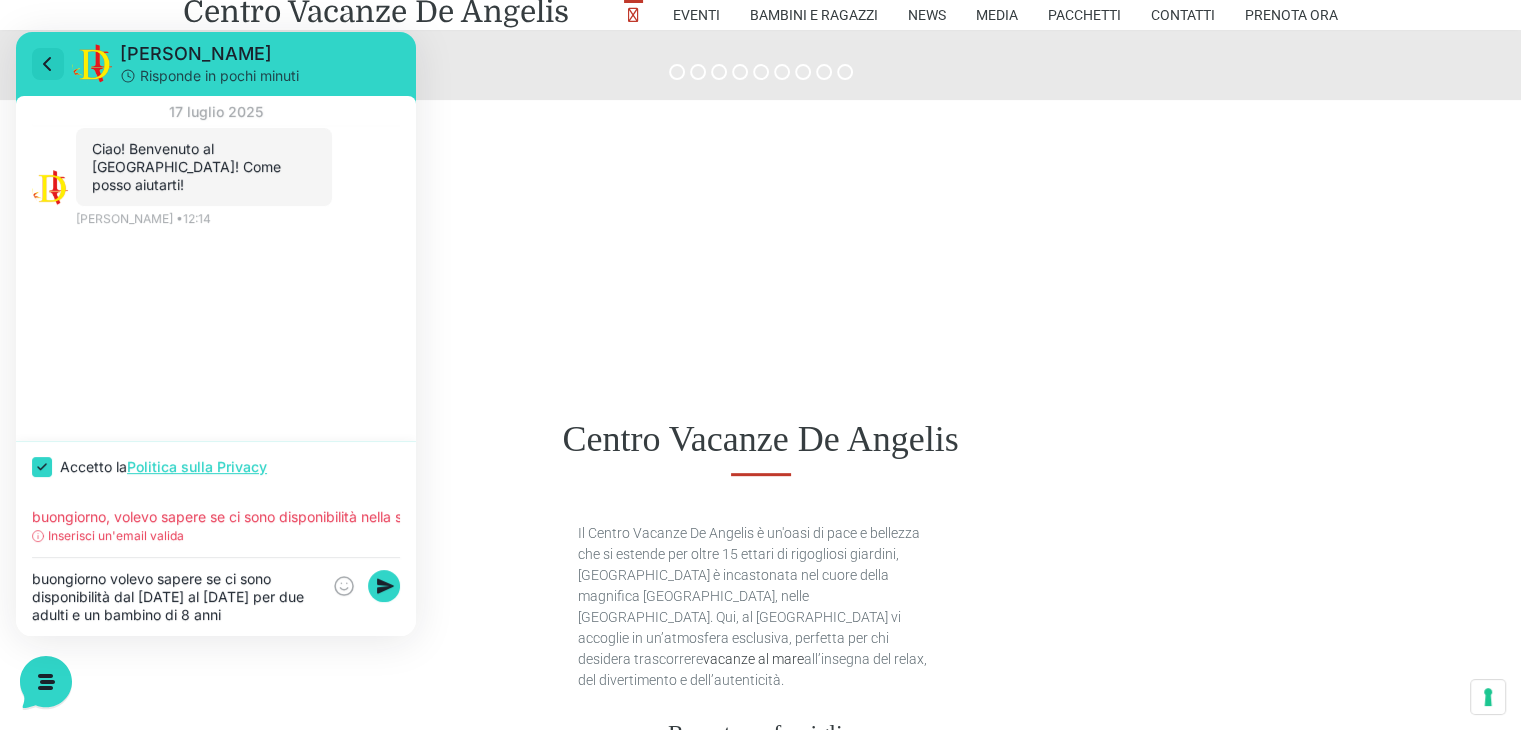 click 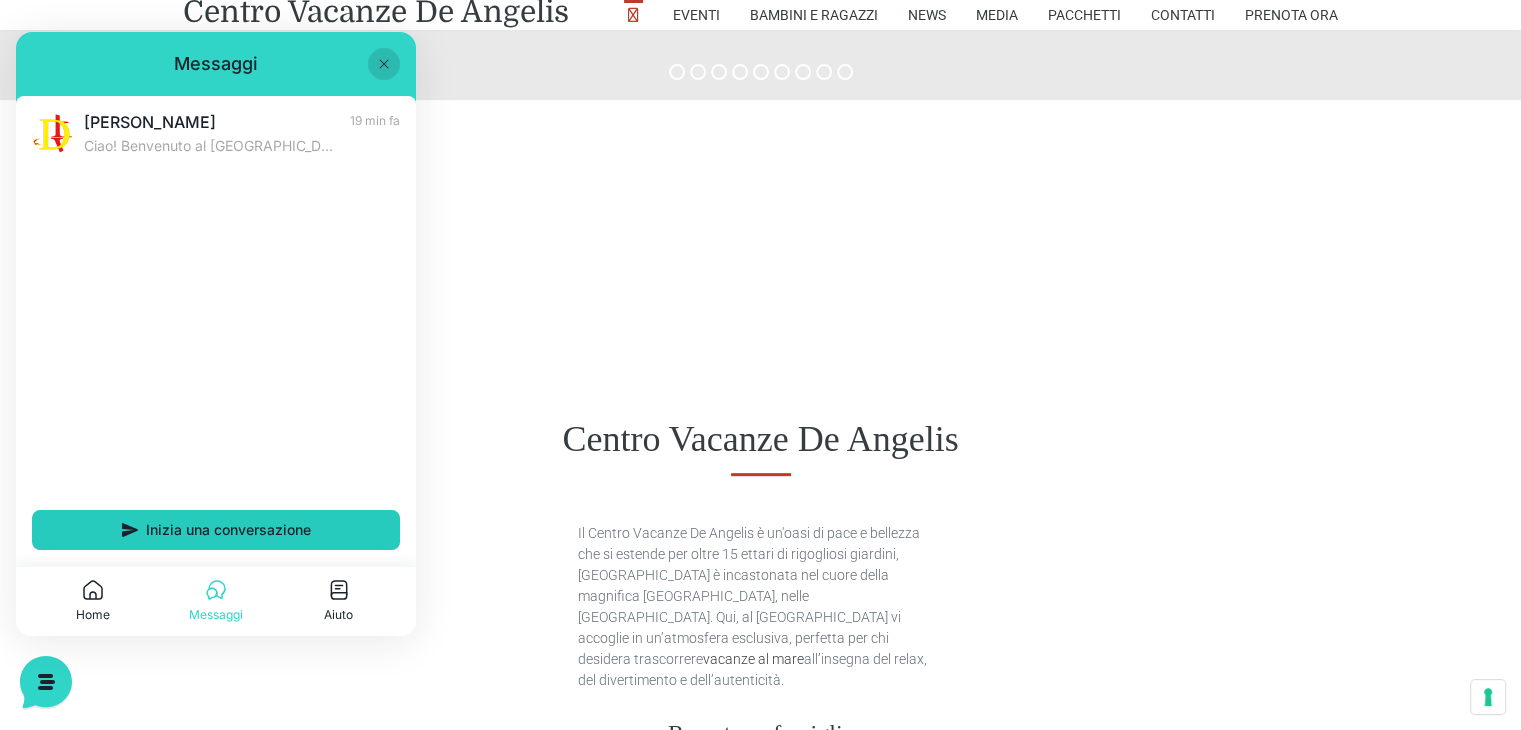 click on "Inizia una conversazione" at bounding box center (228, 530) 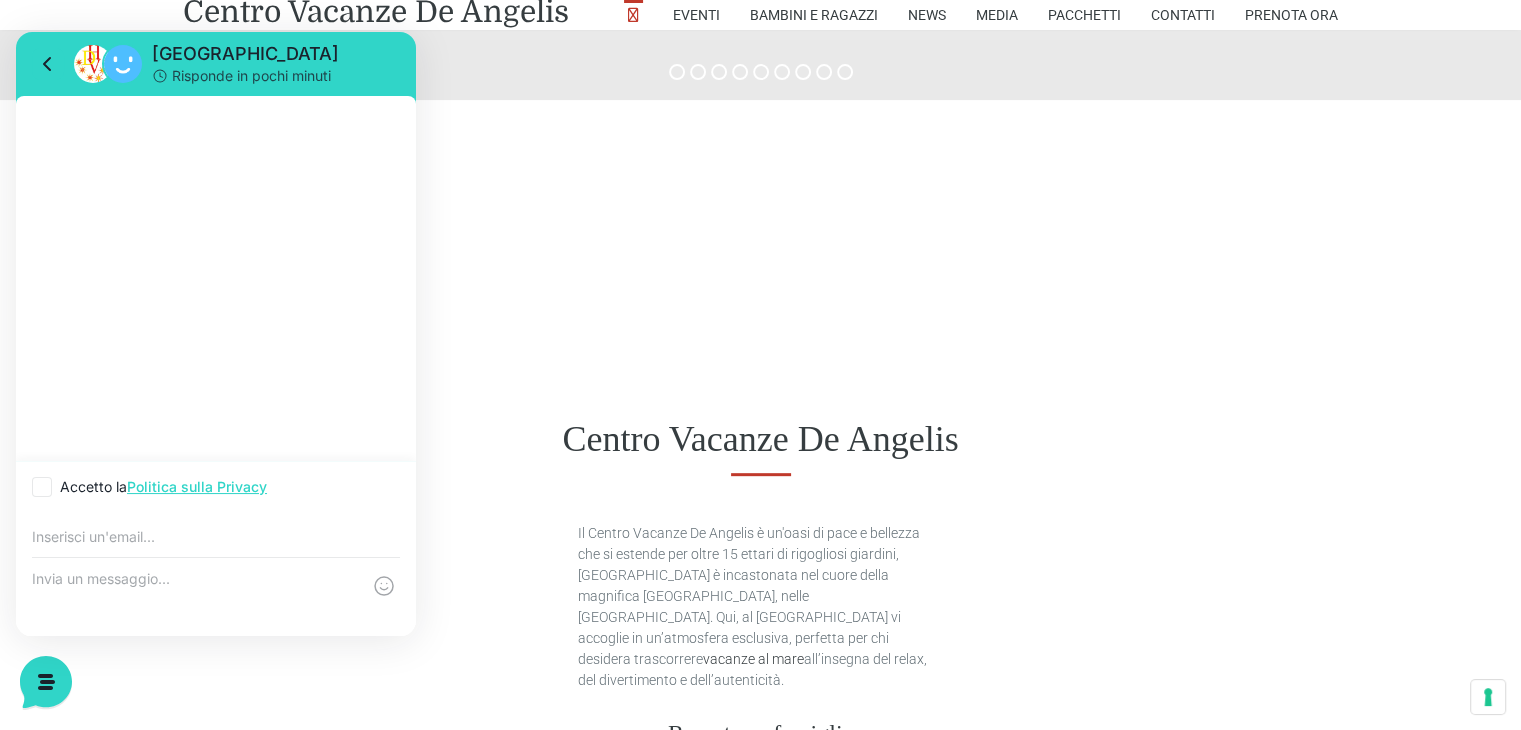 click at bounding box center [216, 537] 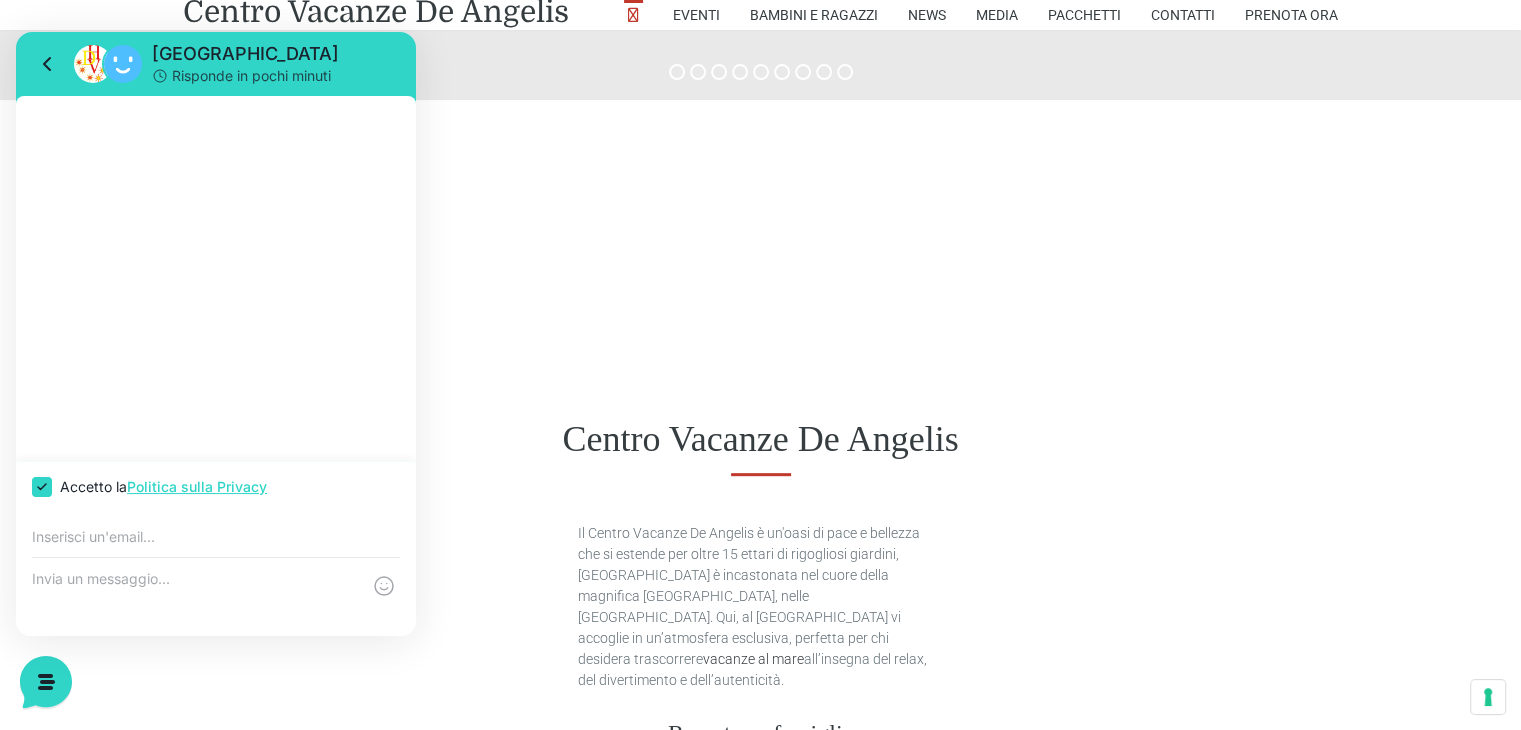 checkbox on "true" 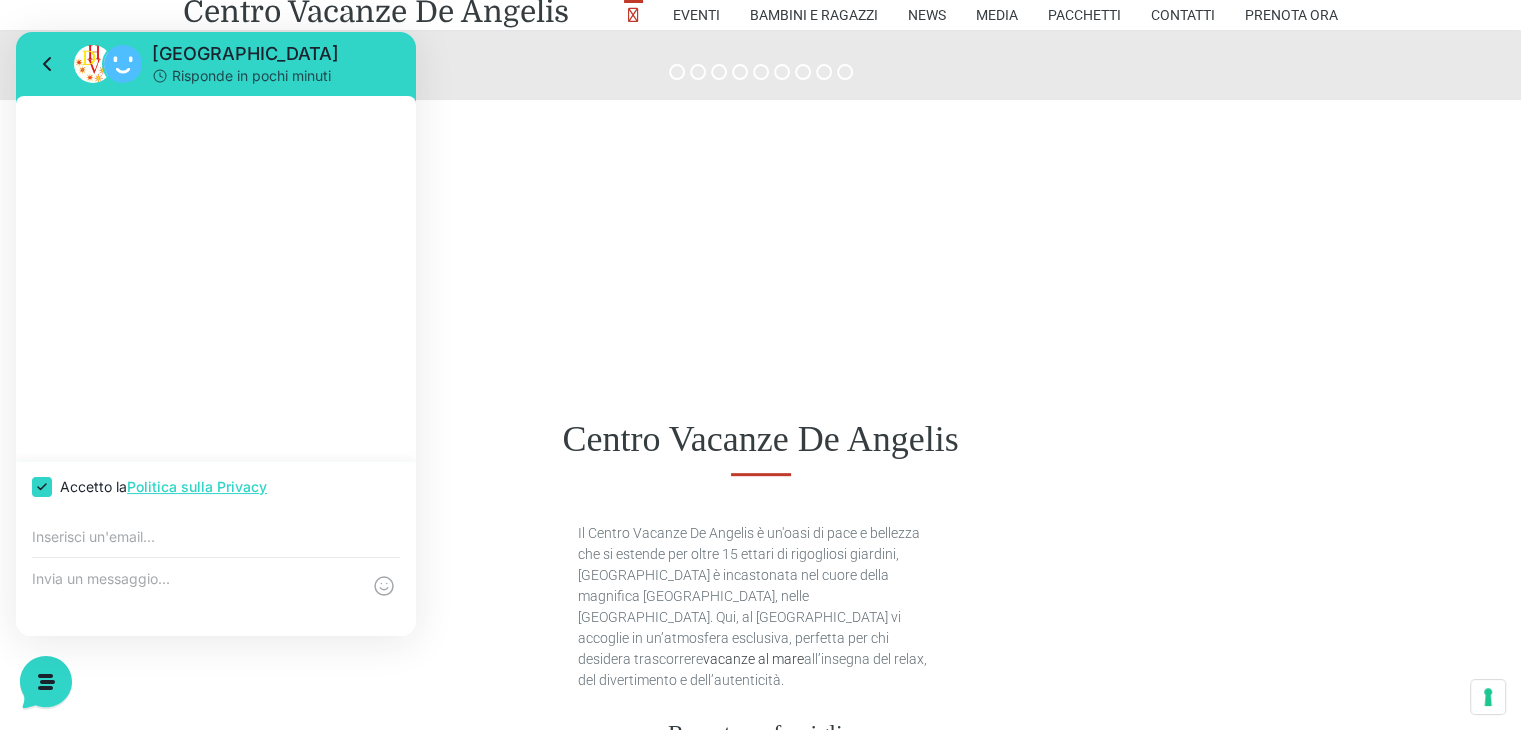 click at bounding box center (196, 597) 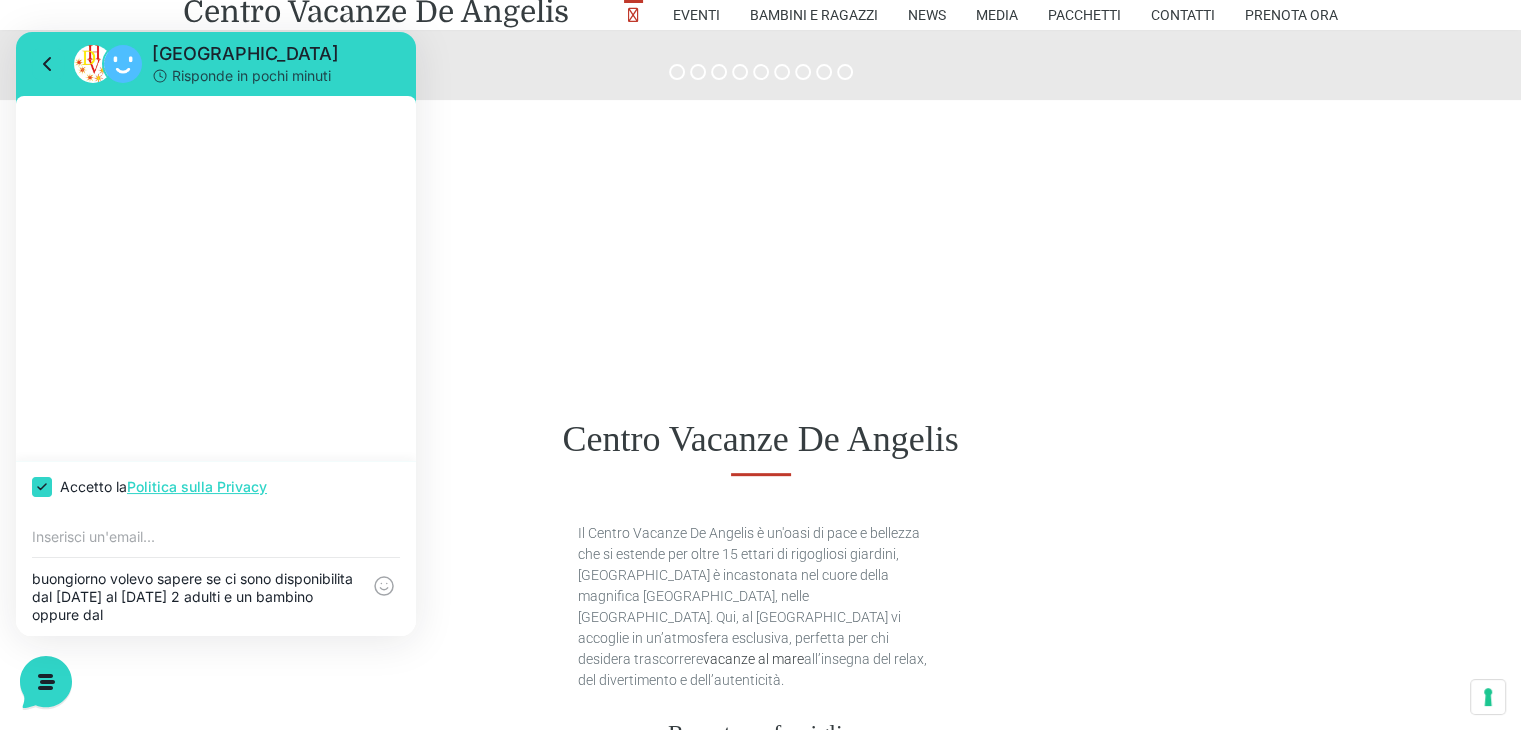 click on "buongiorno volevo sapere se ci sono disponibilita dal [DATE] al [DATE] 2 adulti e un bambino oppure dal" at bounding box center [196, 597] 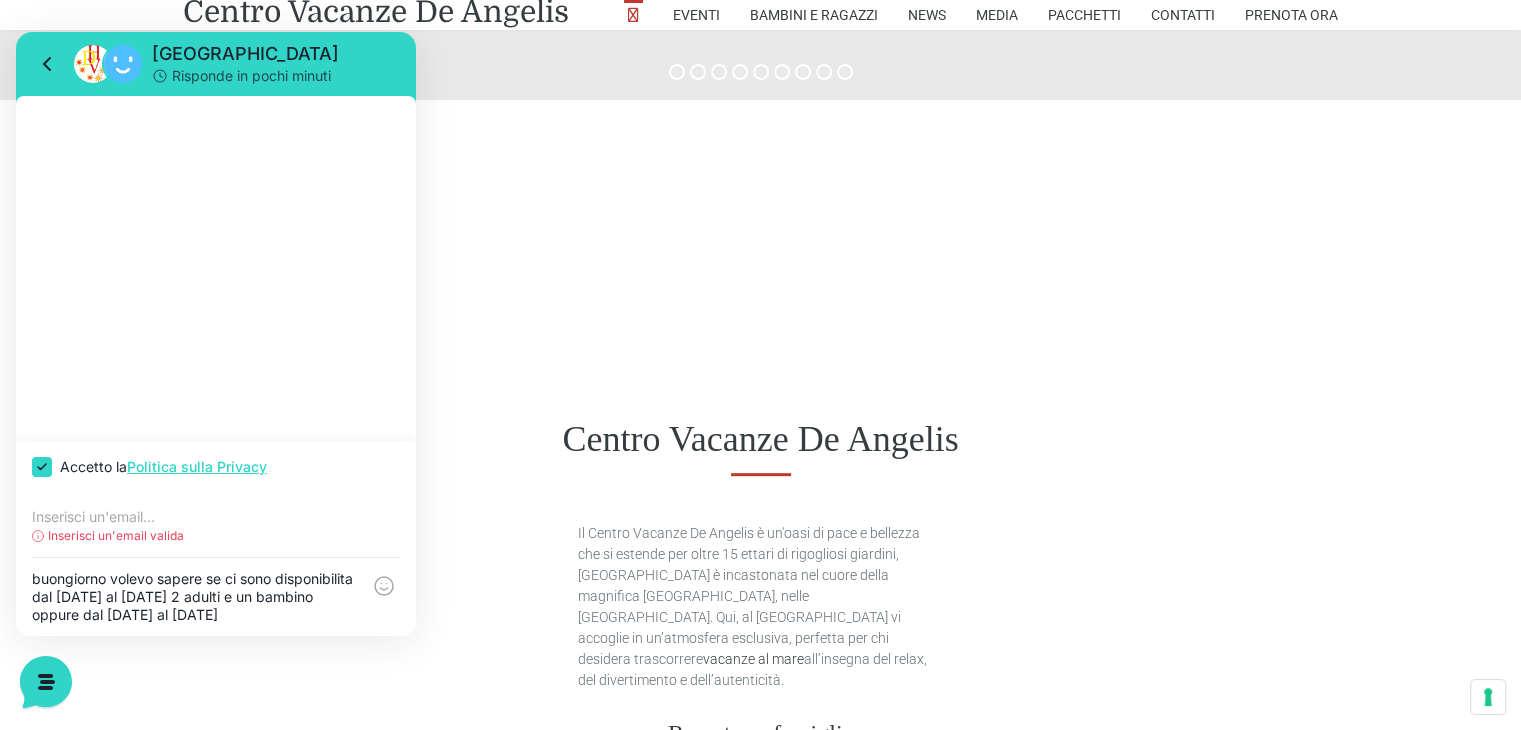 type on "buongiorno volevo sapere se ci sono disponibilita dal [DATE] al [DATE] 2 adulti e un bambino oppure dal [DATE] al [DATE]" 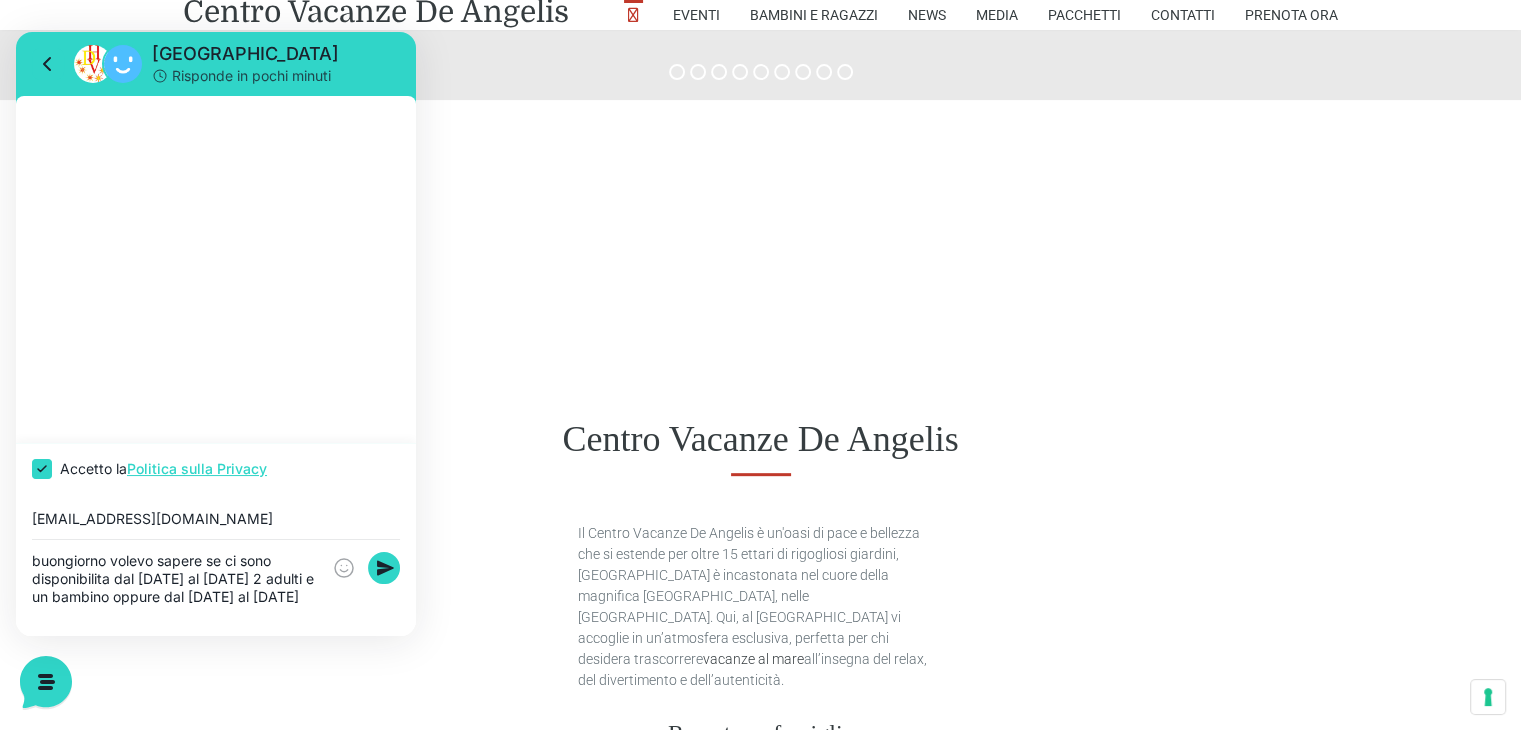 type on "[EMAIL_ADDRESS][DOMAIN_NAME]" 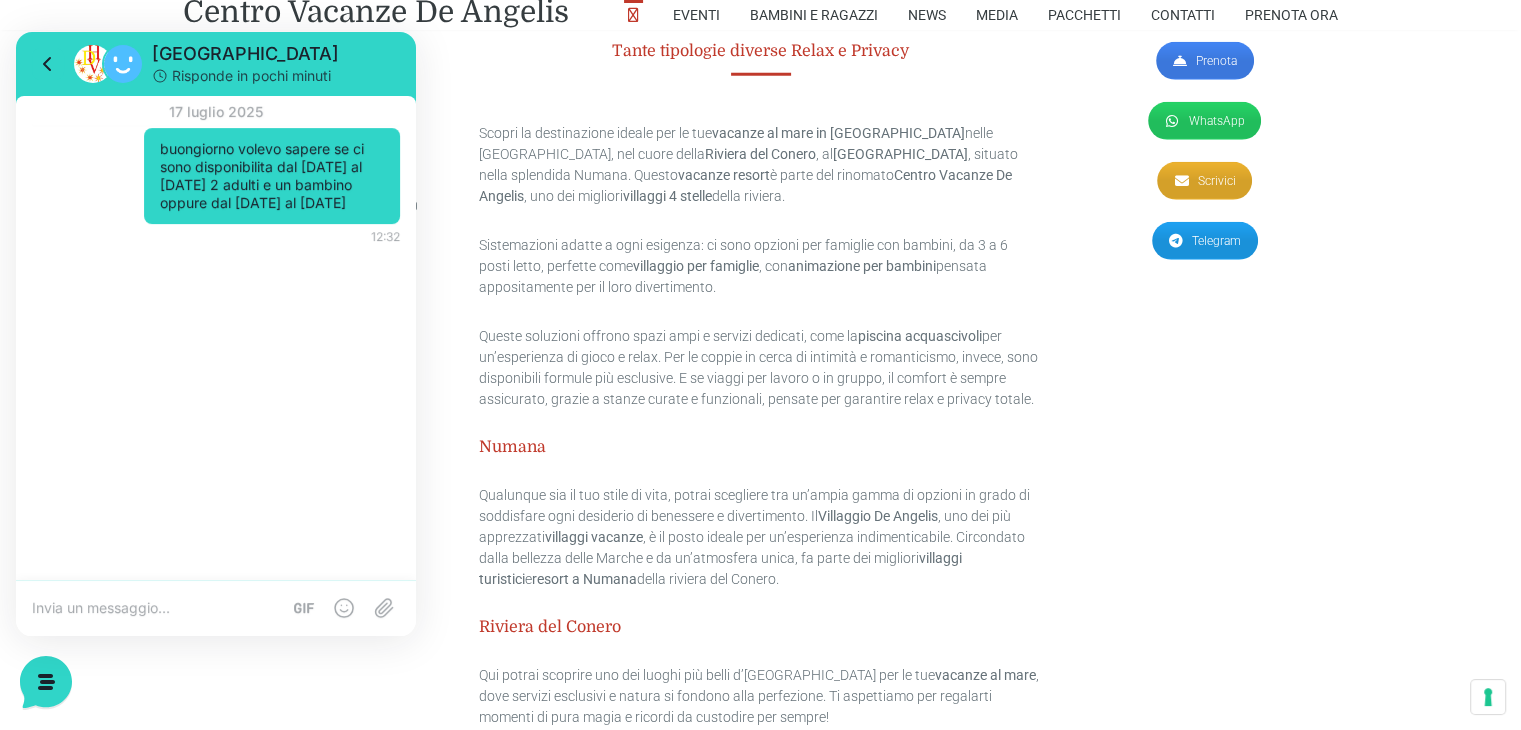 scroll, scrollTop: 5297, scrollLeft: 0, axis: vertical 